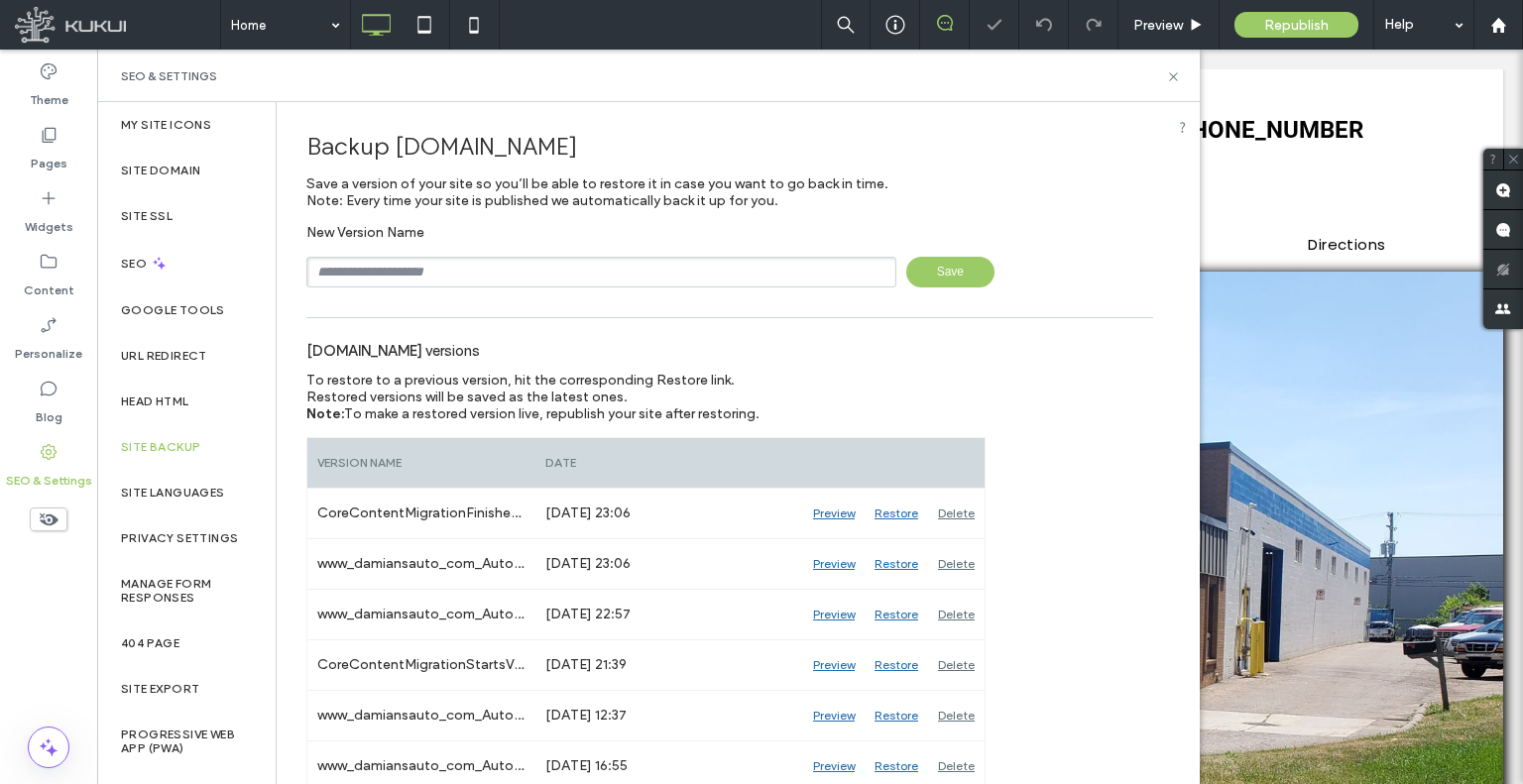 scroll, scrollTop: 0, scrollLeft: 0, axis: both 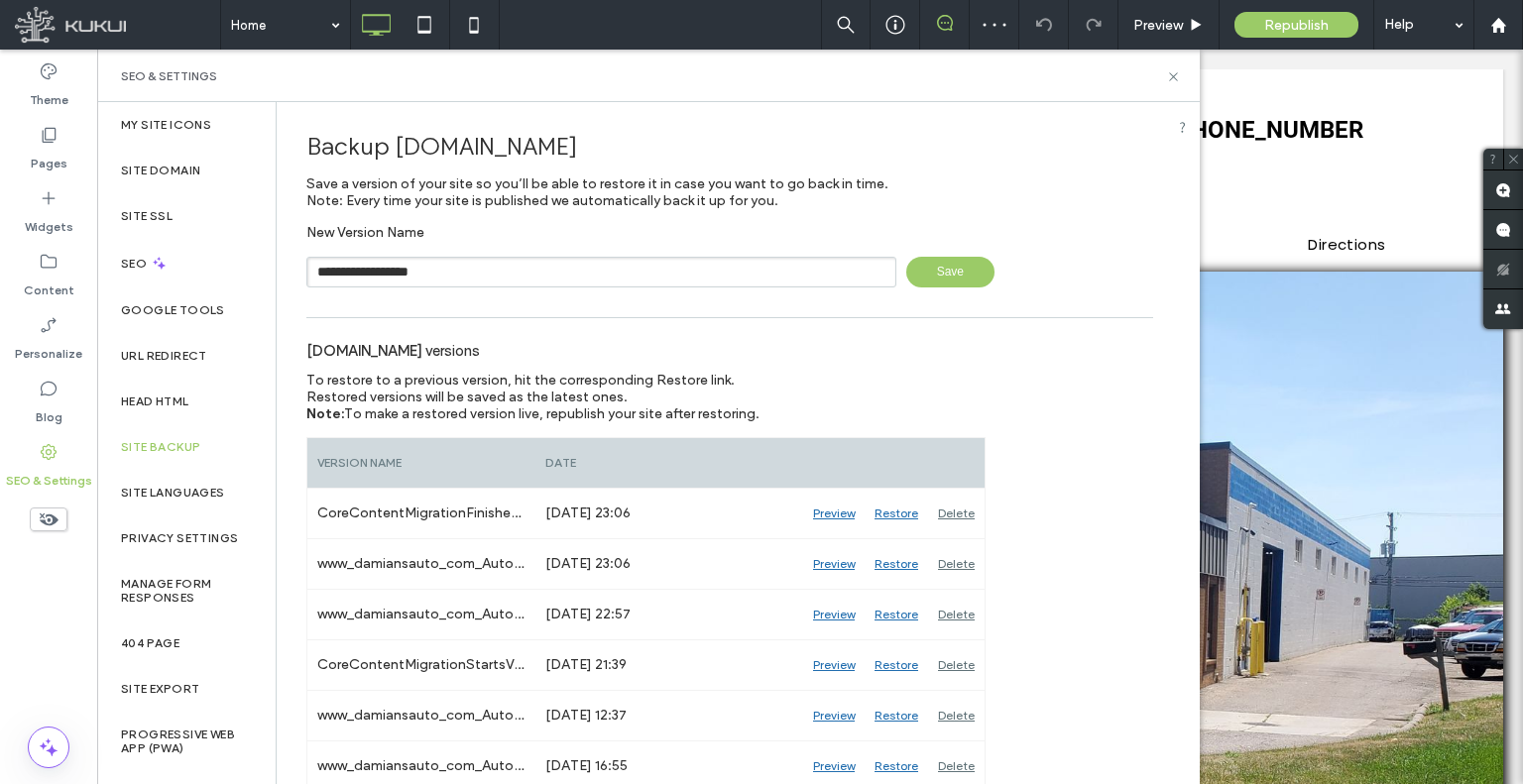 drag, startPoint x: 457, startPoint y: 273, endPoint x: 387, endPoint y: 277, distance: 70.11419 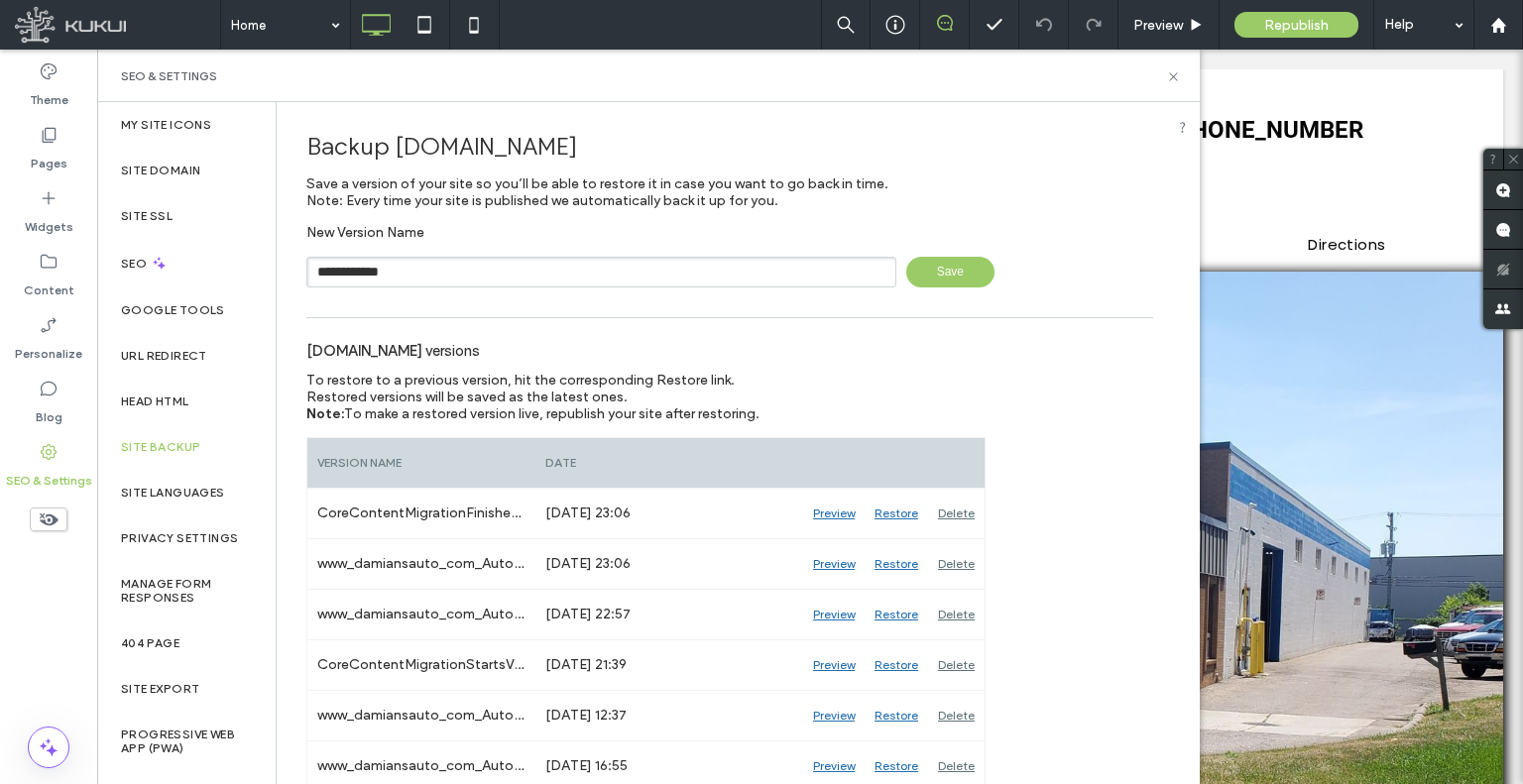 type on "**********" 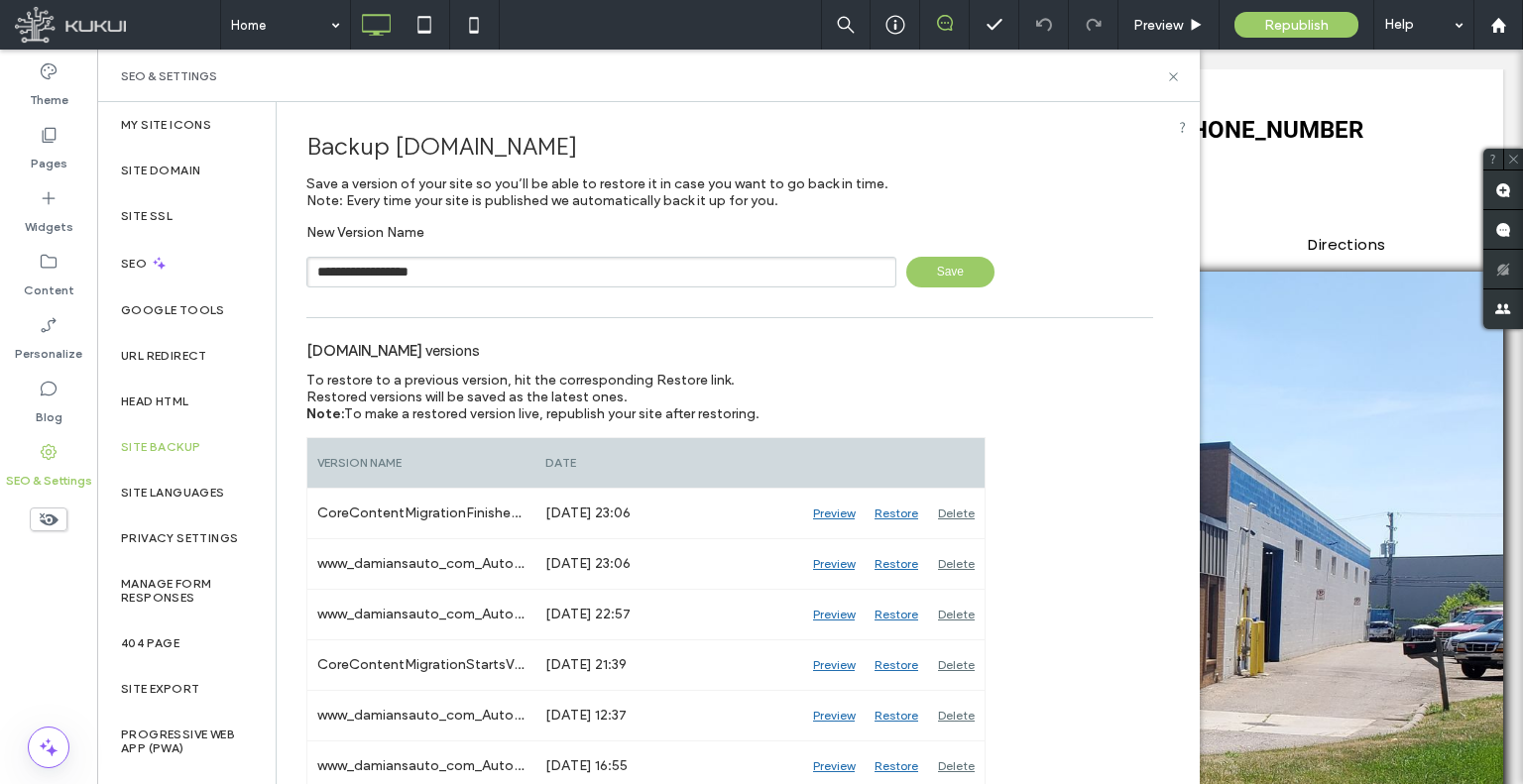 click on "Save" at bounding box center (950, 272) 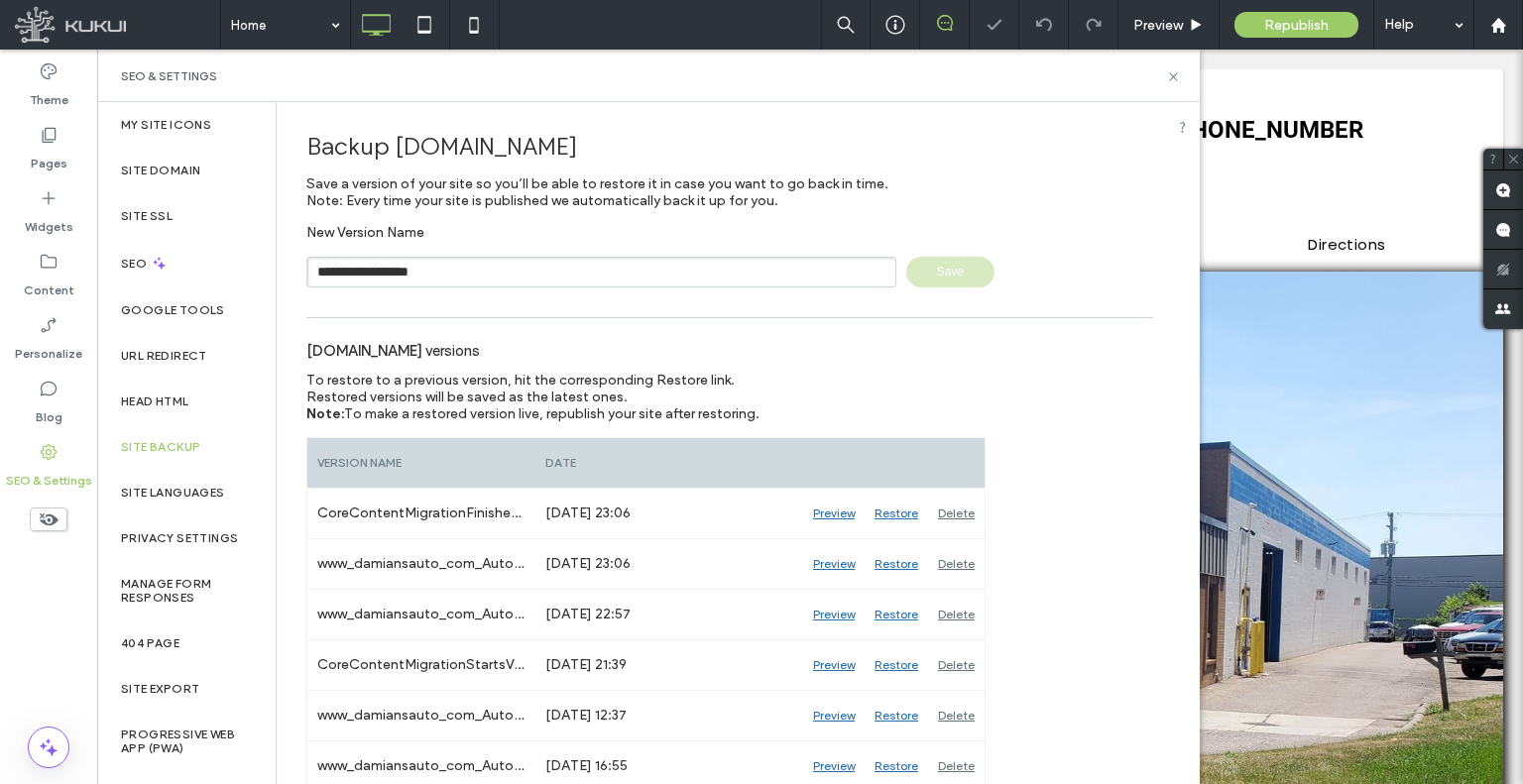type 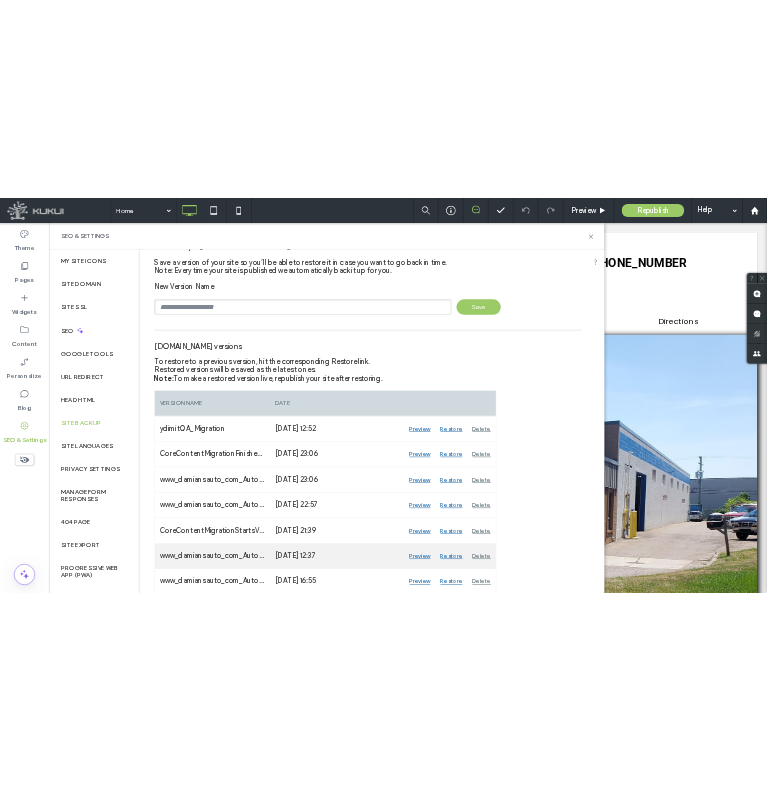 scroll, scrollTop: 100, scrollLeft: 0, axis: vertical 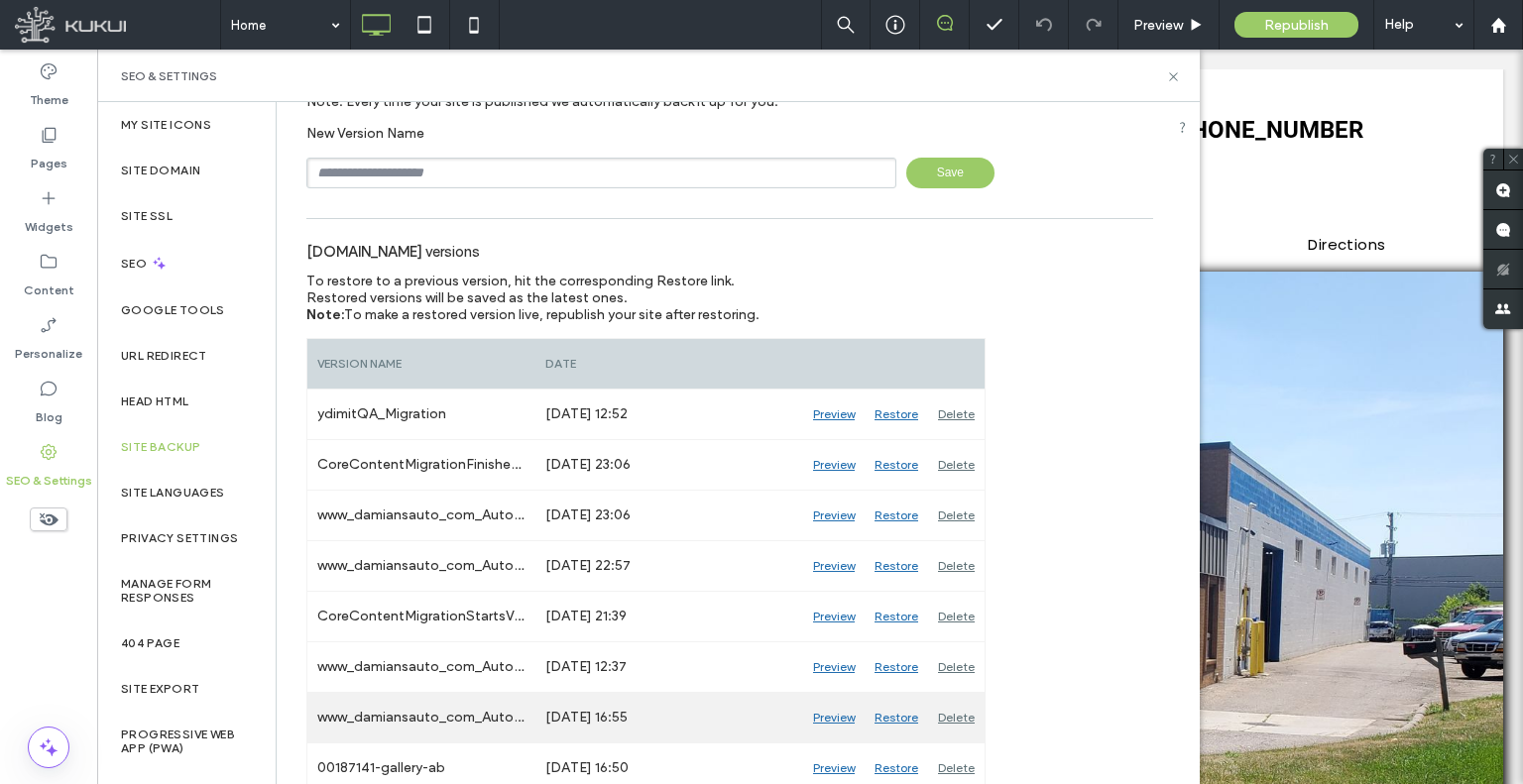 click on "Preview" at bounding box center [834, 718] 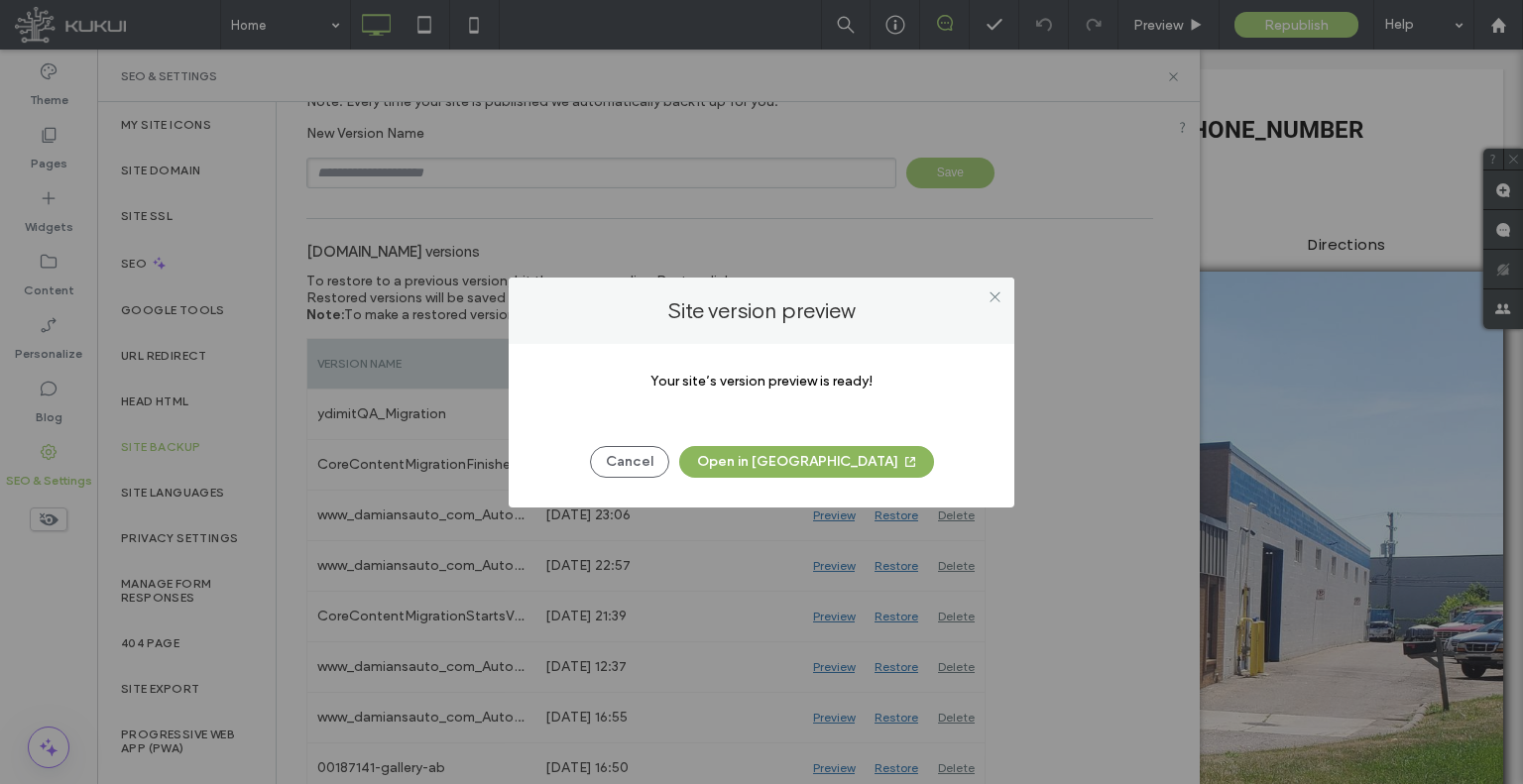 click on "Open in [GEOGRAPHIC_DATA]" at bounding box center [806, 462] 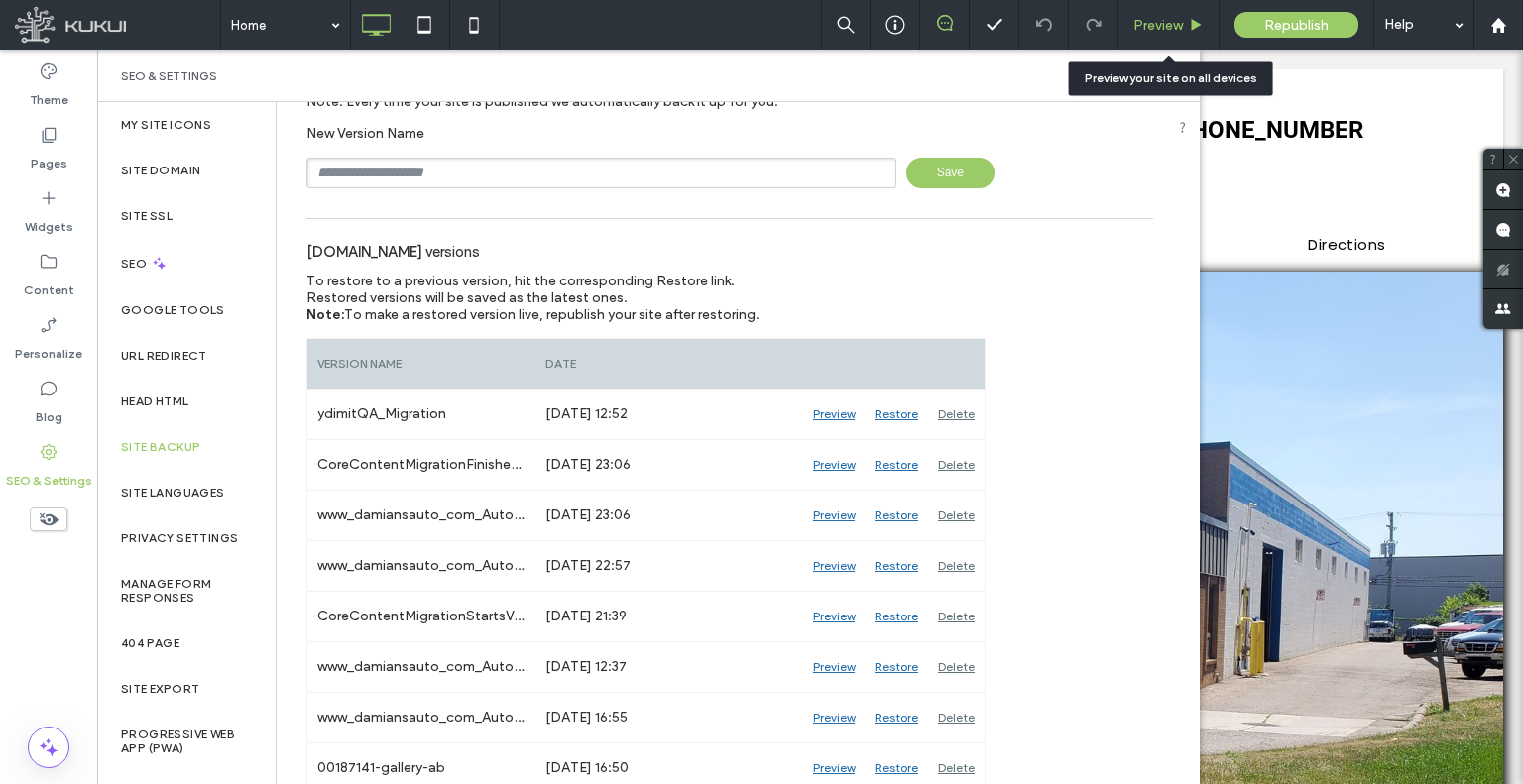 click on "Preview" at bounding box center (1158, 25) 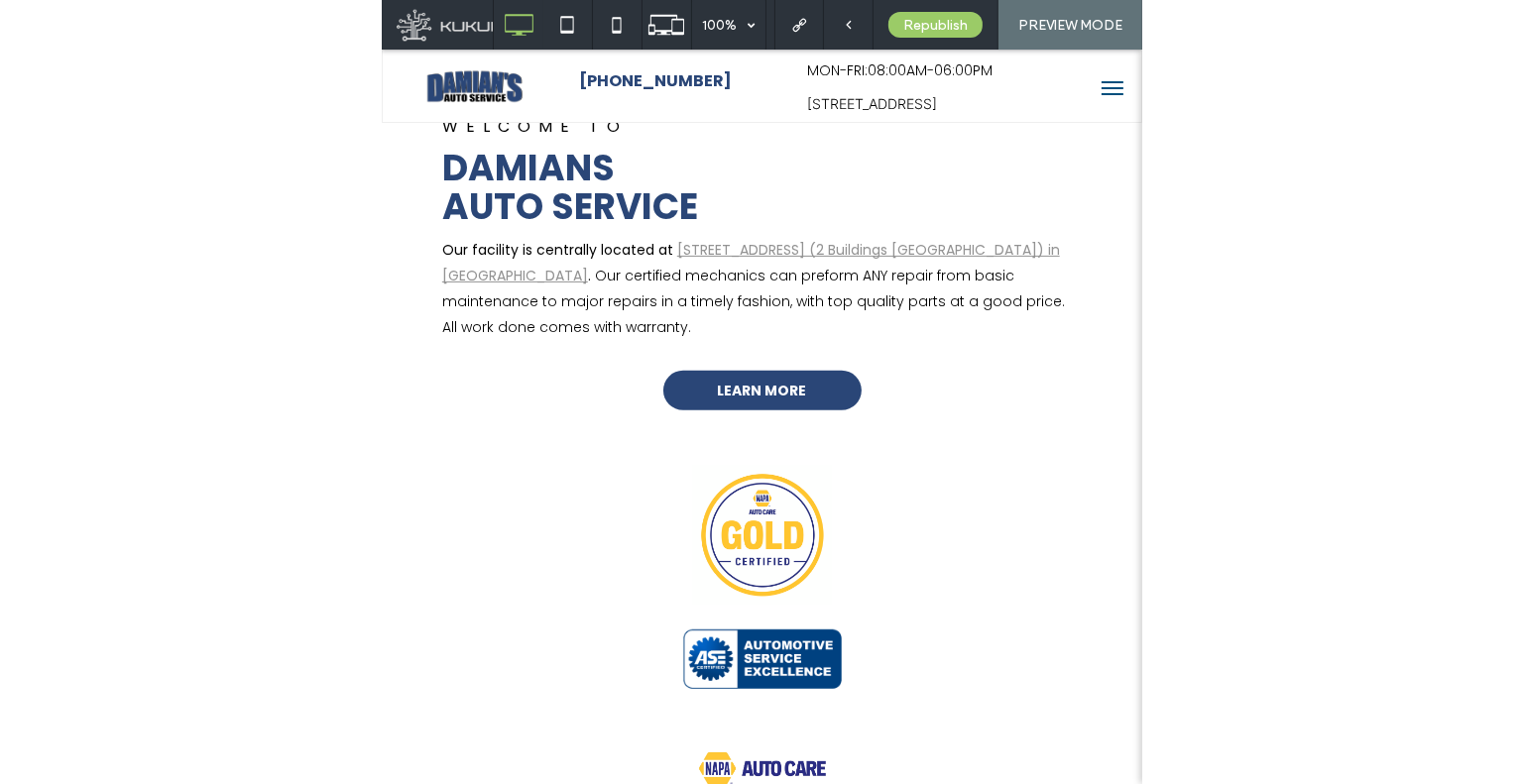 scroll, scrollTop: 0, scrollLeft: 0, axis: both 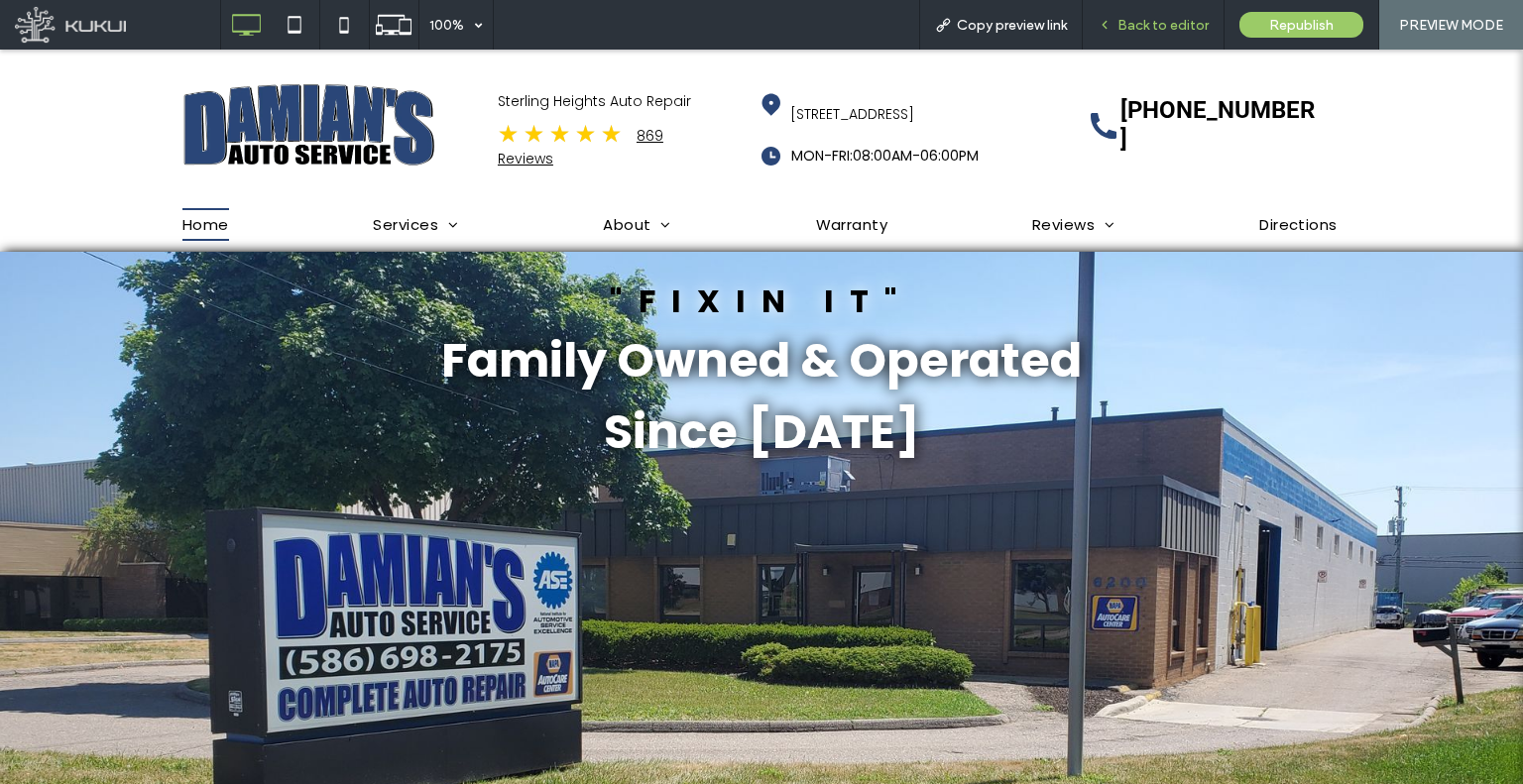 click on "Back to editor" at bounding box center [1163, 25] 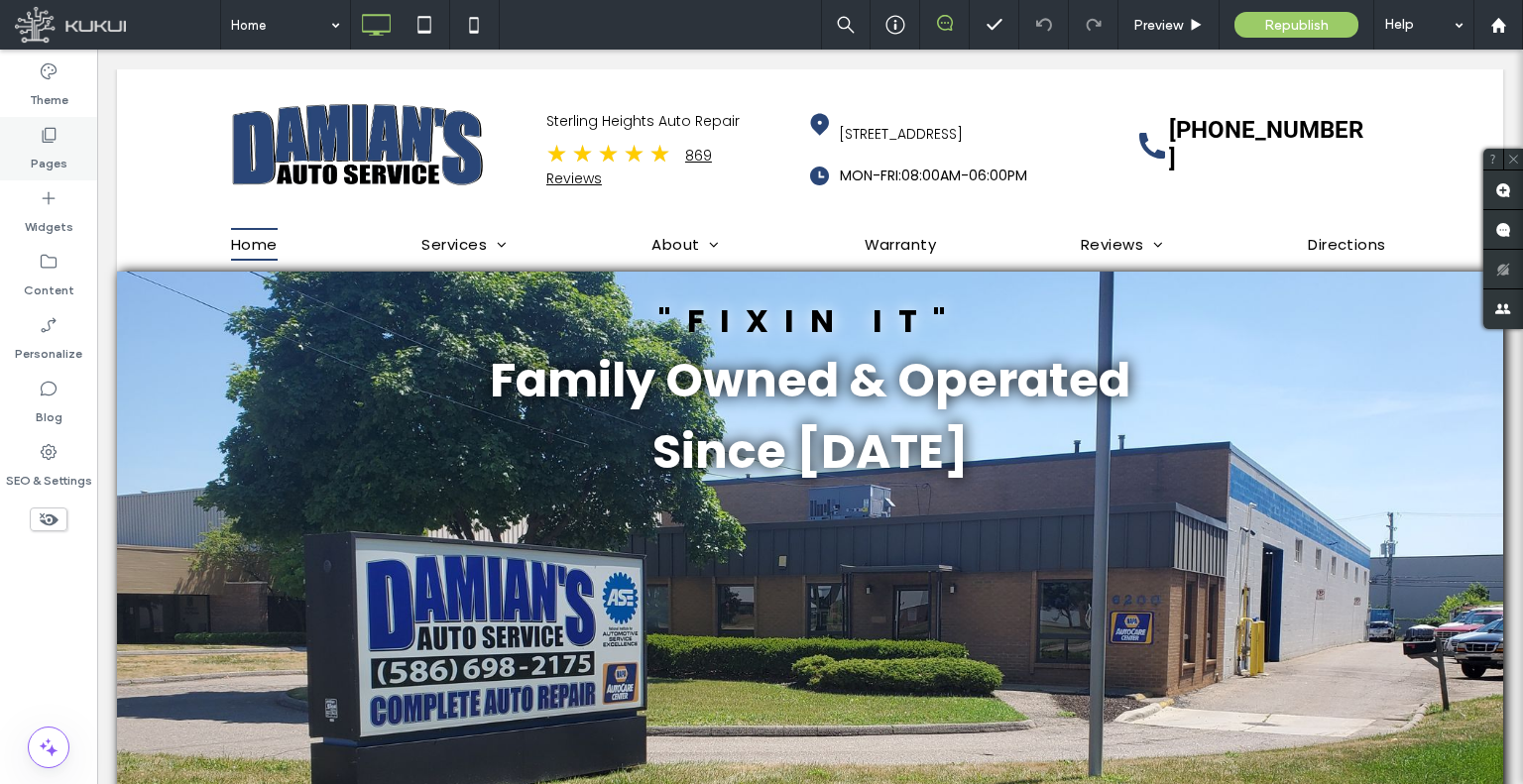 click on "Pages" at bounding box center [49, 149] 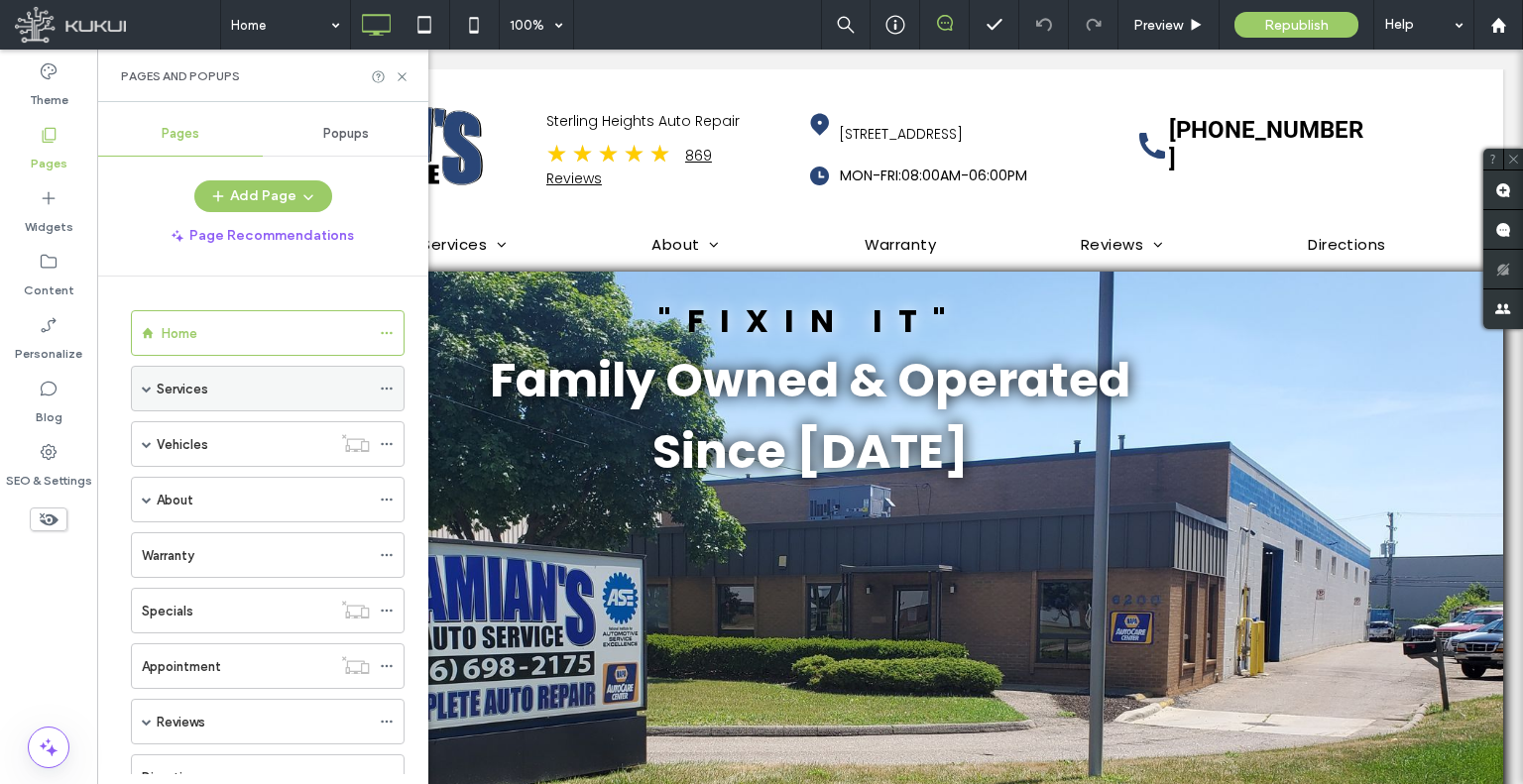 click at bounding box center (147, 389) 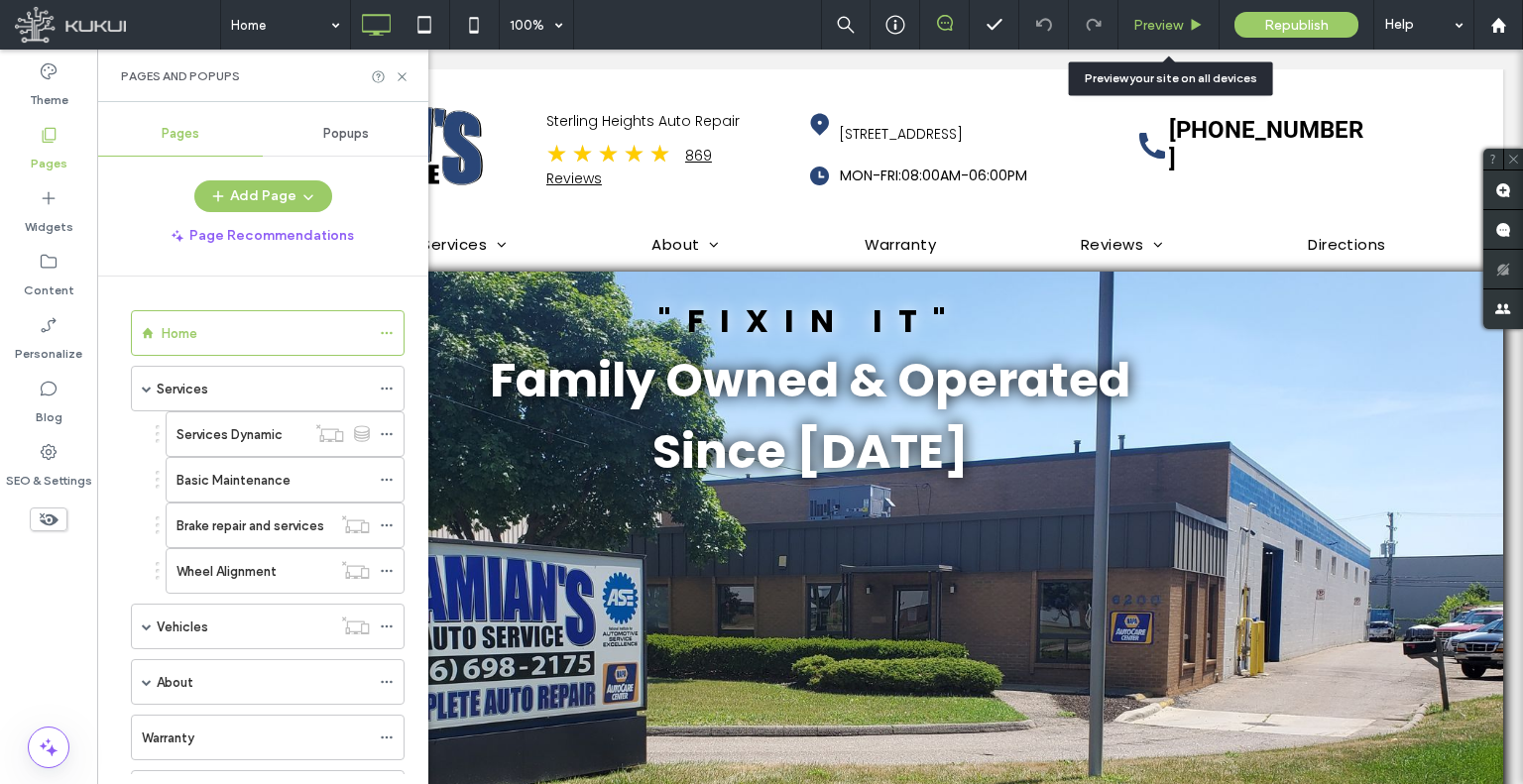 click on "Preview" at bounding box center [1158, 25] 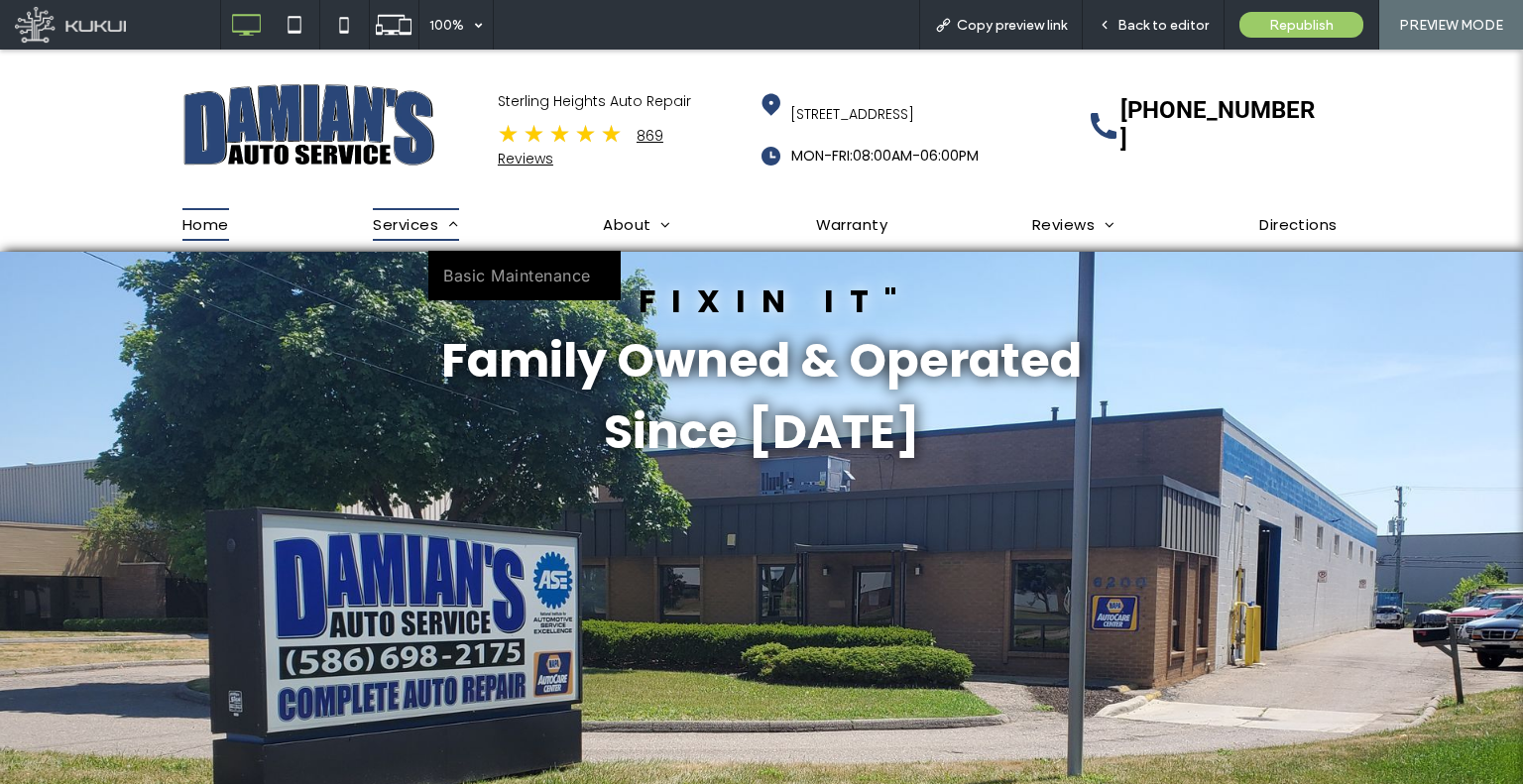 click on "Services" at bounding box center [415, 224] 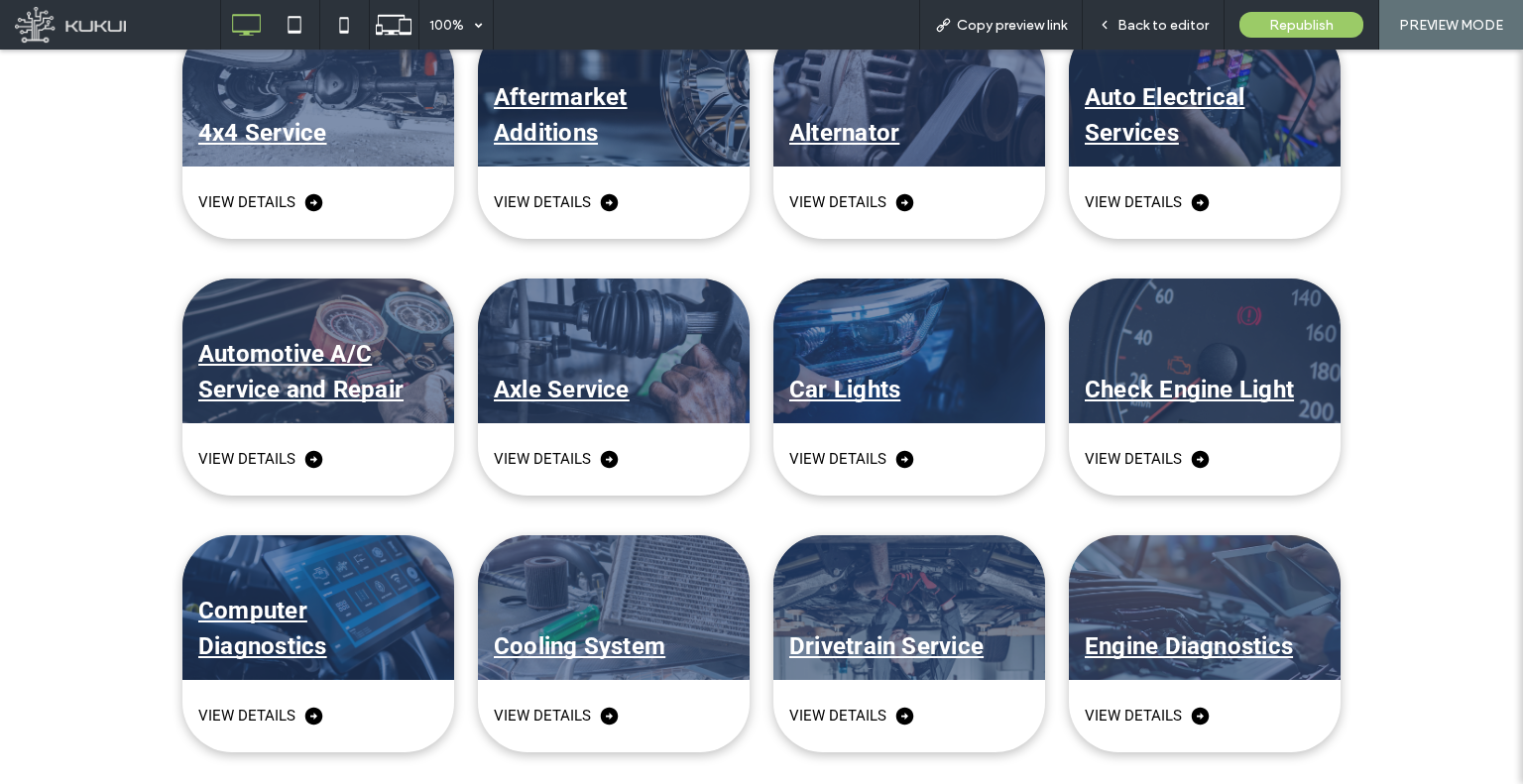 scroll, scrollTop: 0, scrollLeft: 0, axis: both 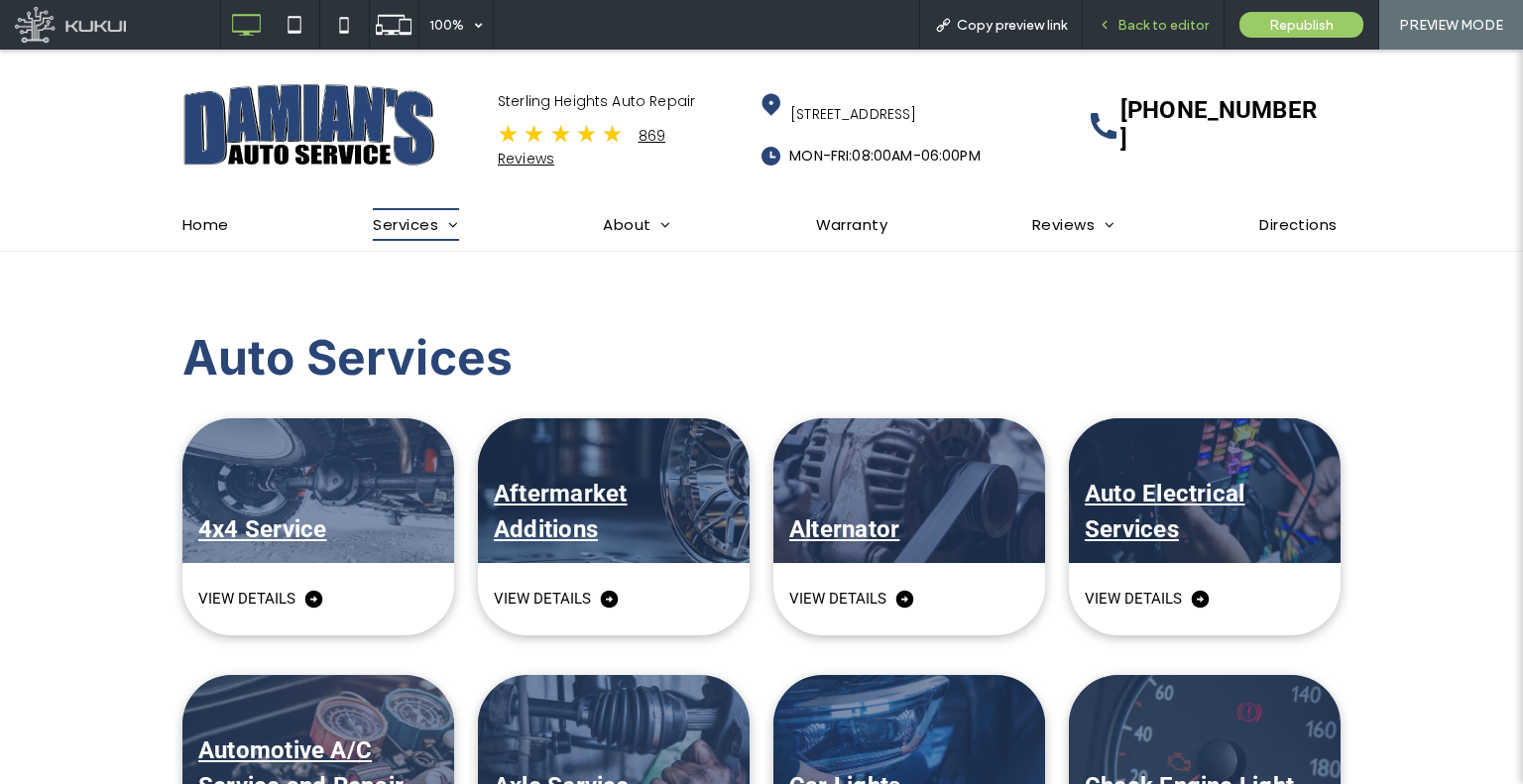 click on "Back to editor" at bounding box center [1153, 25] 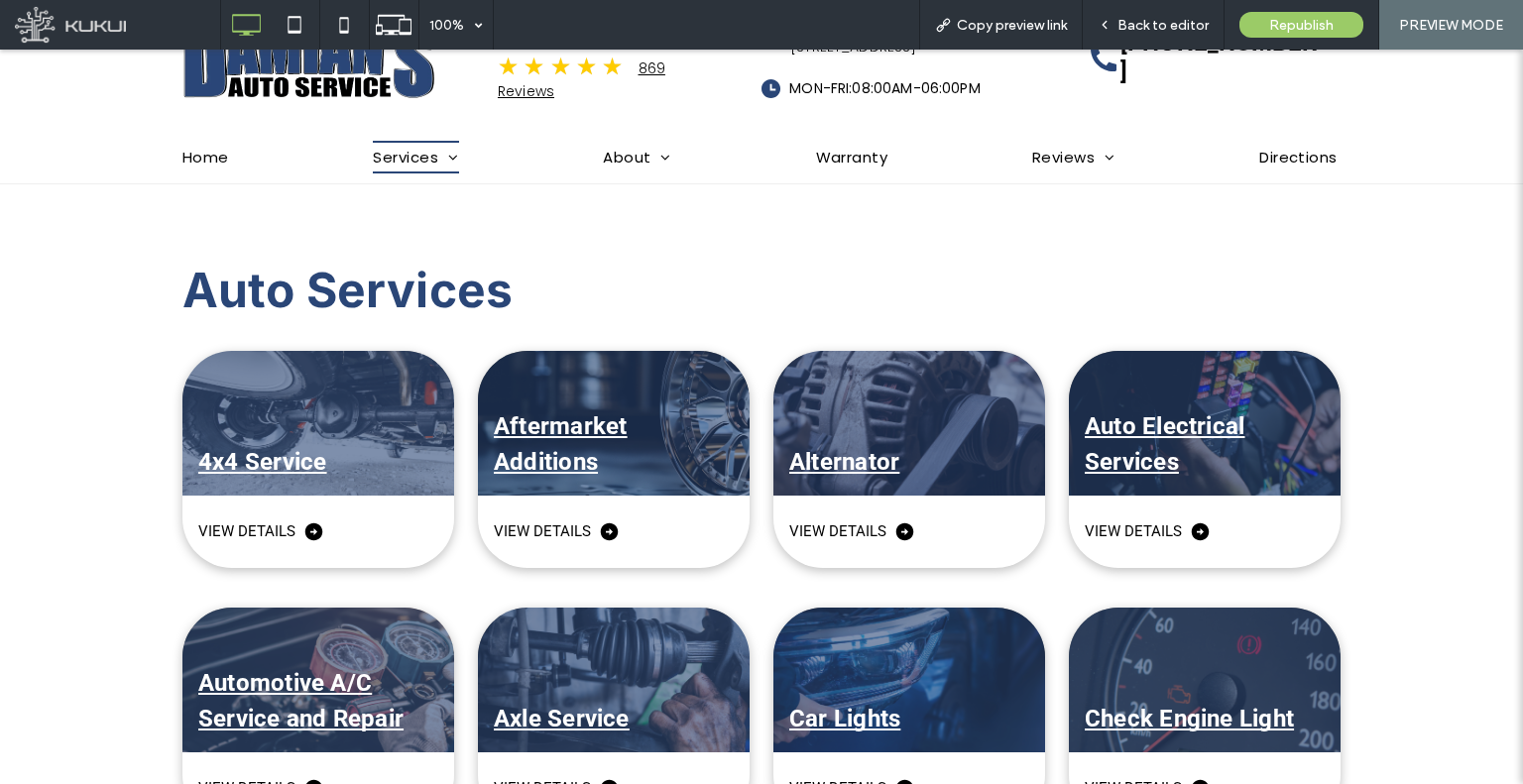 scroll, scrollTop: 0, scrollLeft: 0, axis: both 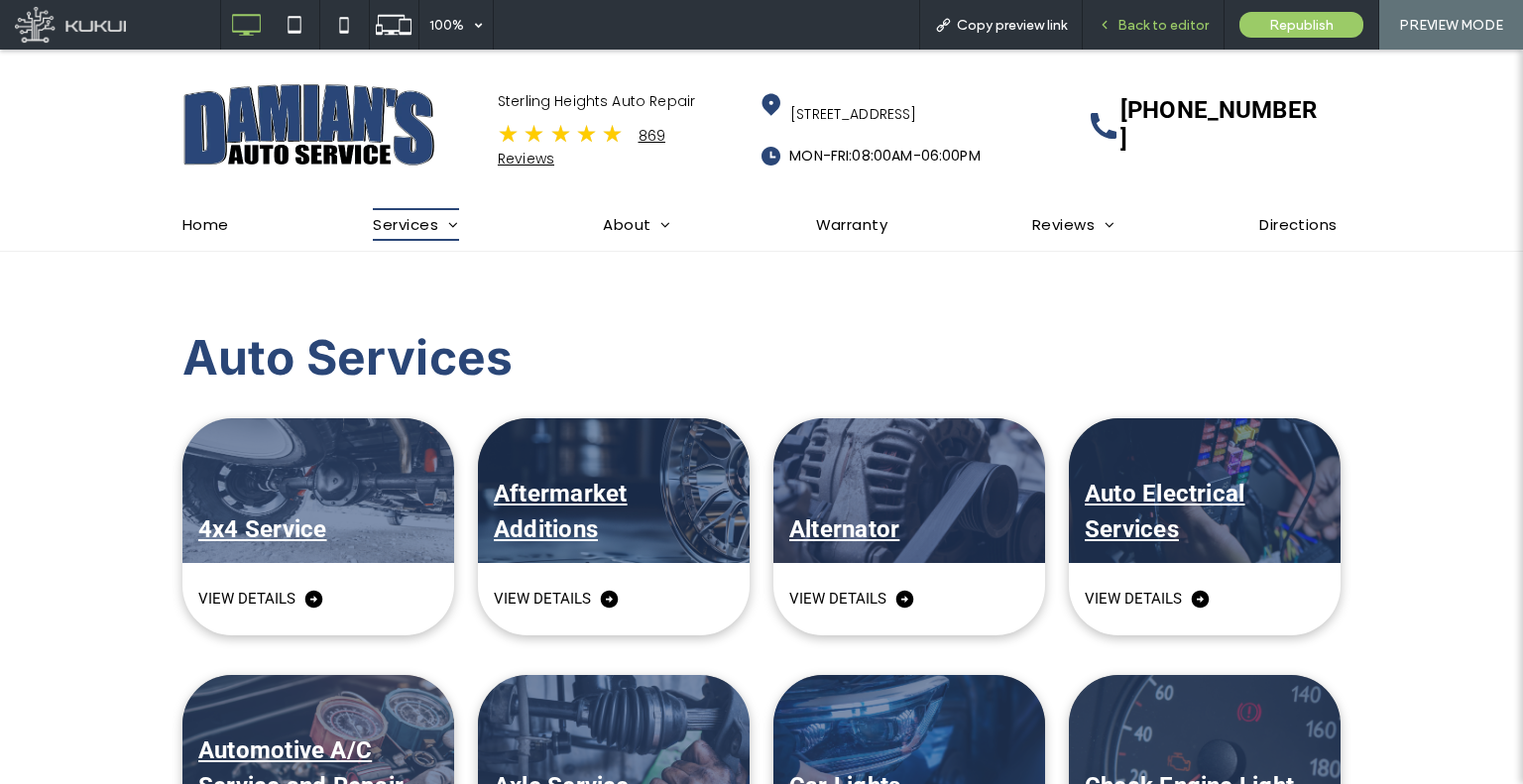 click on "Back to editor" at bounding box center [1153, 25] 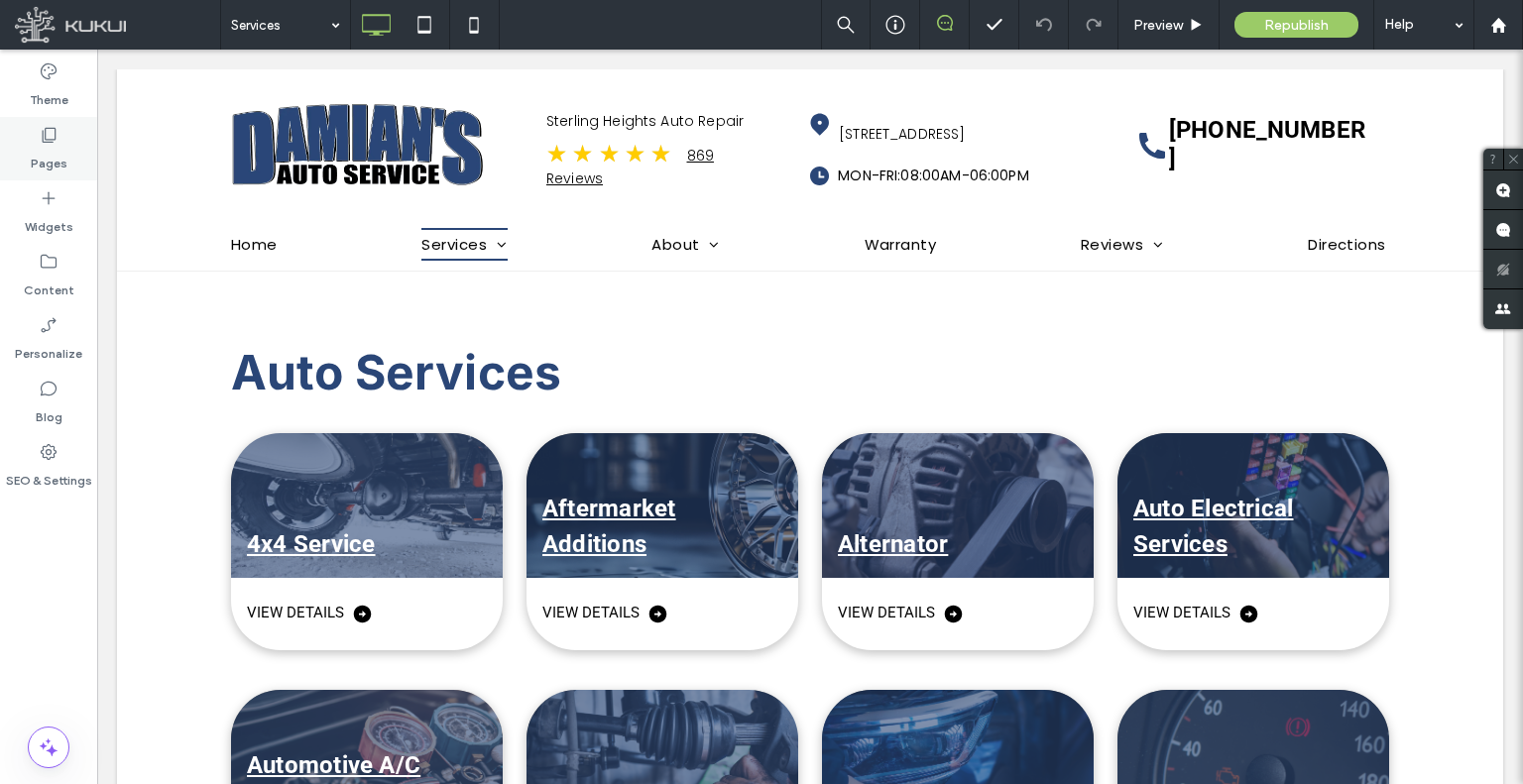 click on "Pages" at bounding box center [49, 149] 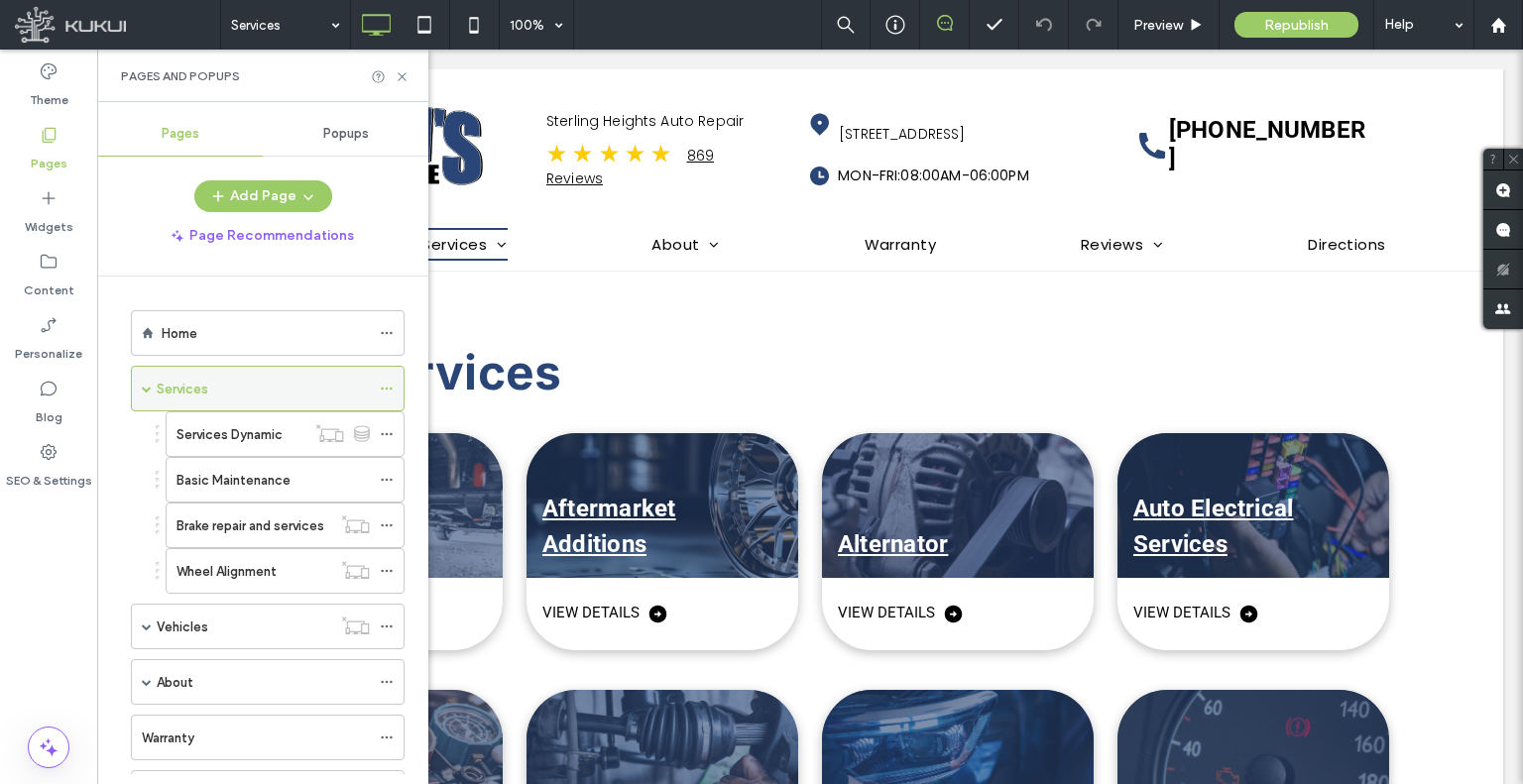 click 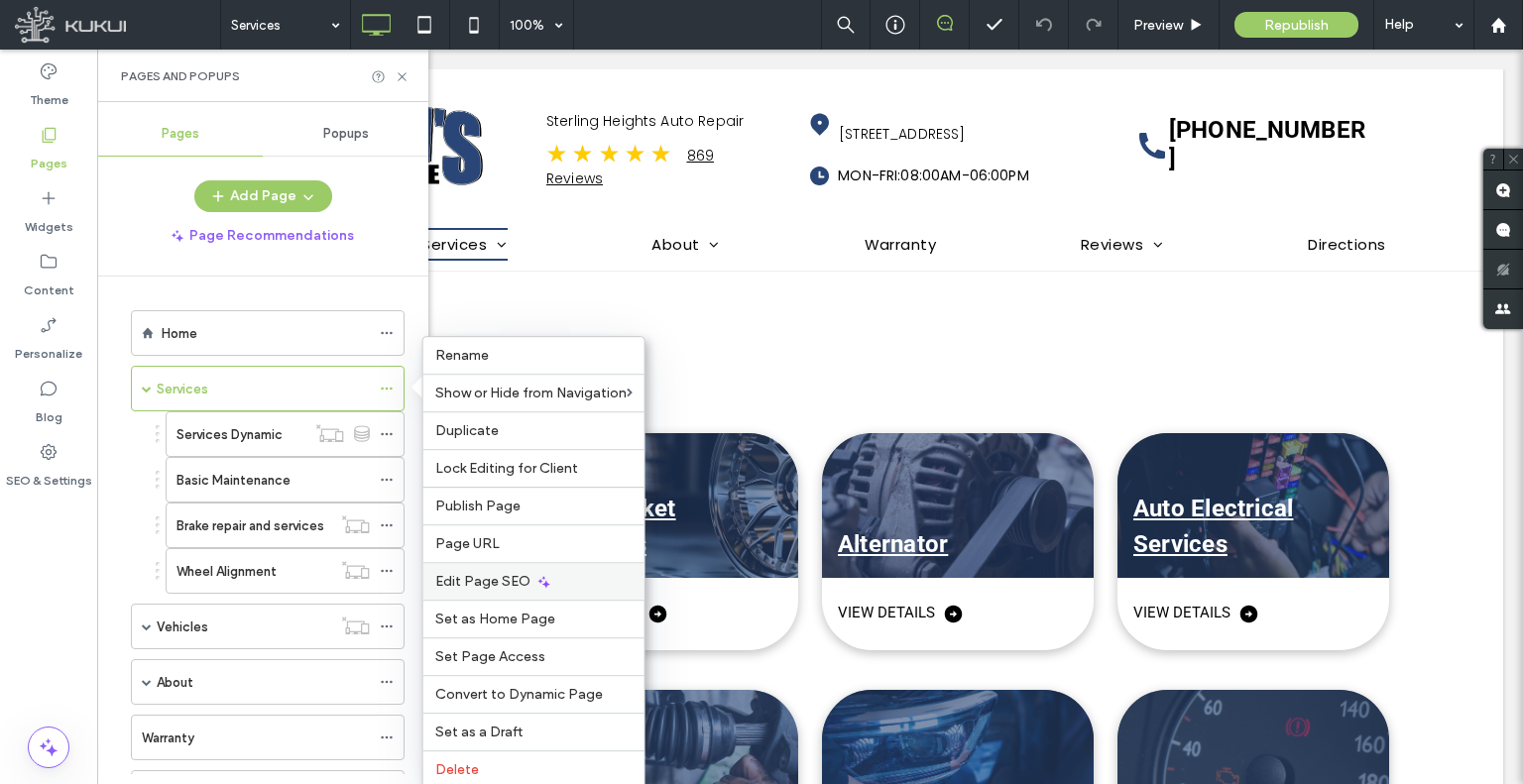 click on "Edit Page SEO" at bounding box center [483, 581] 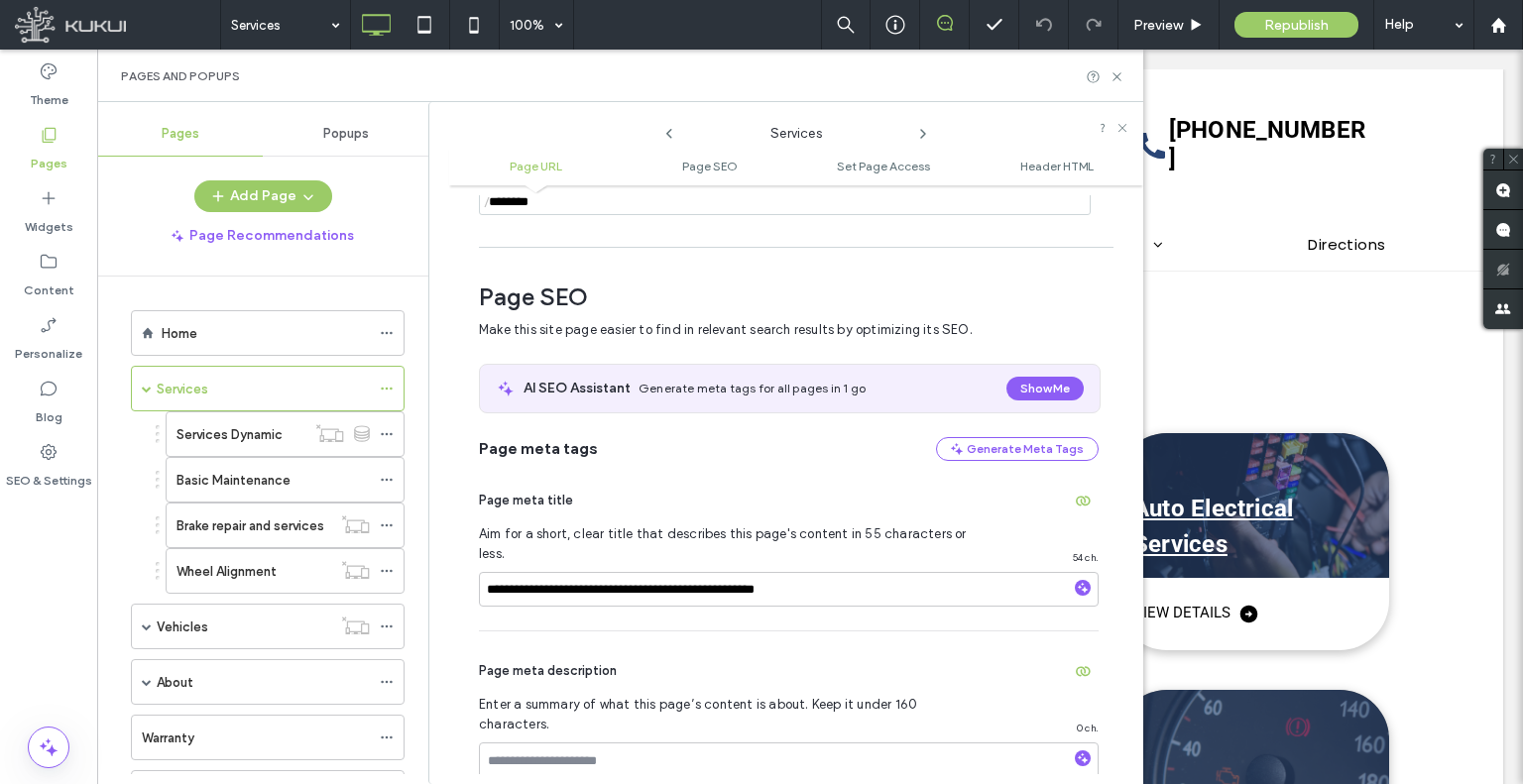 scroll, scrollTop: 0, scrollLeft: 0, axis: both 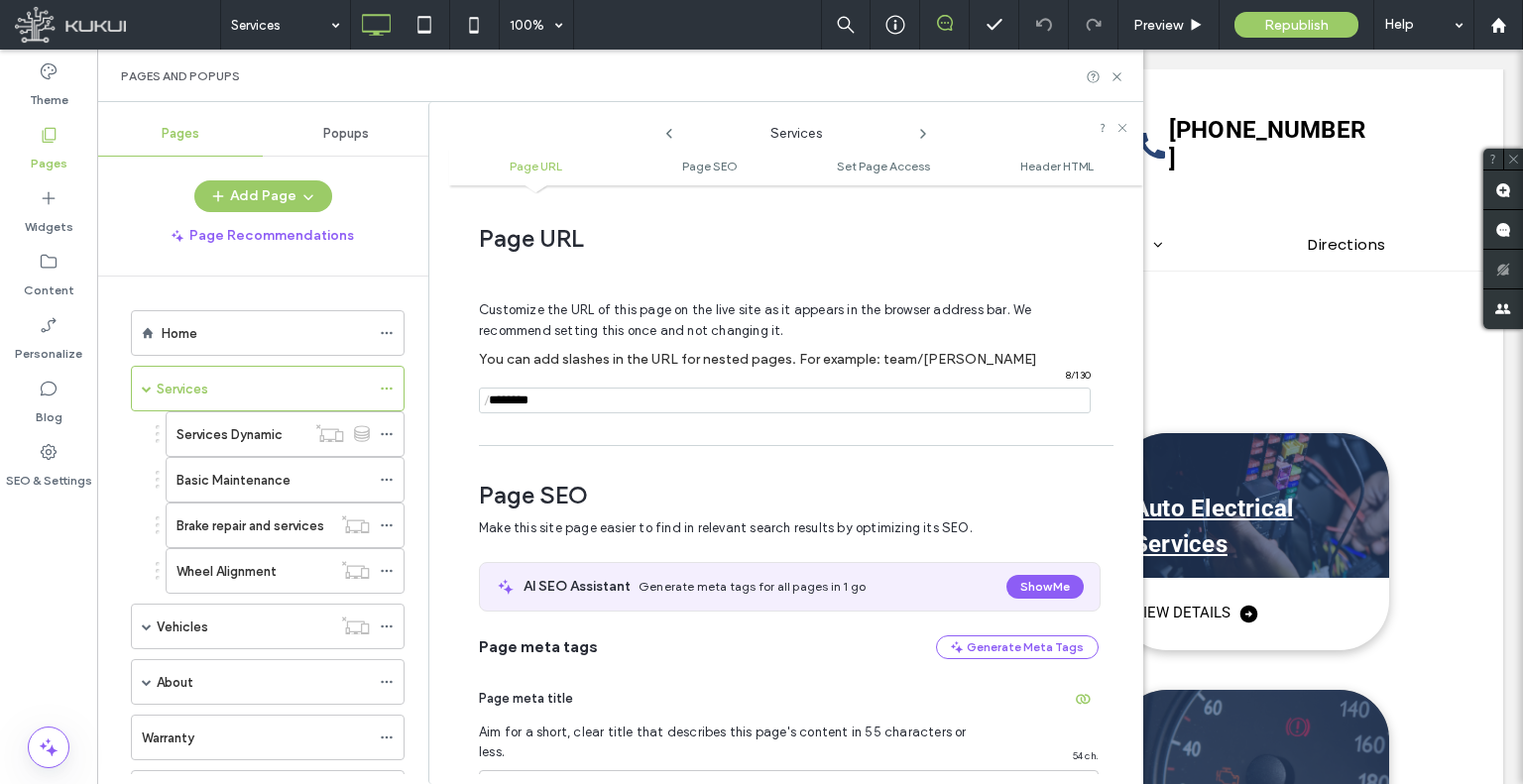 click 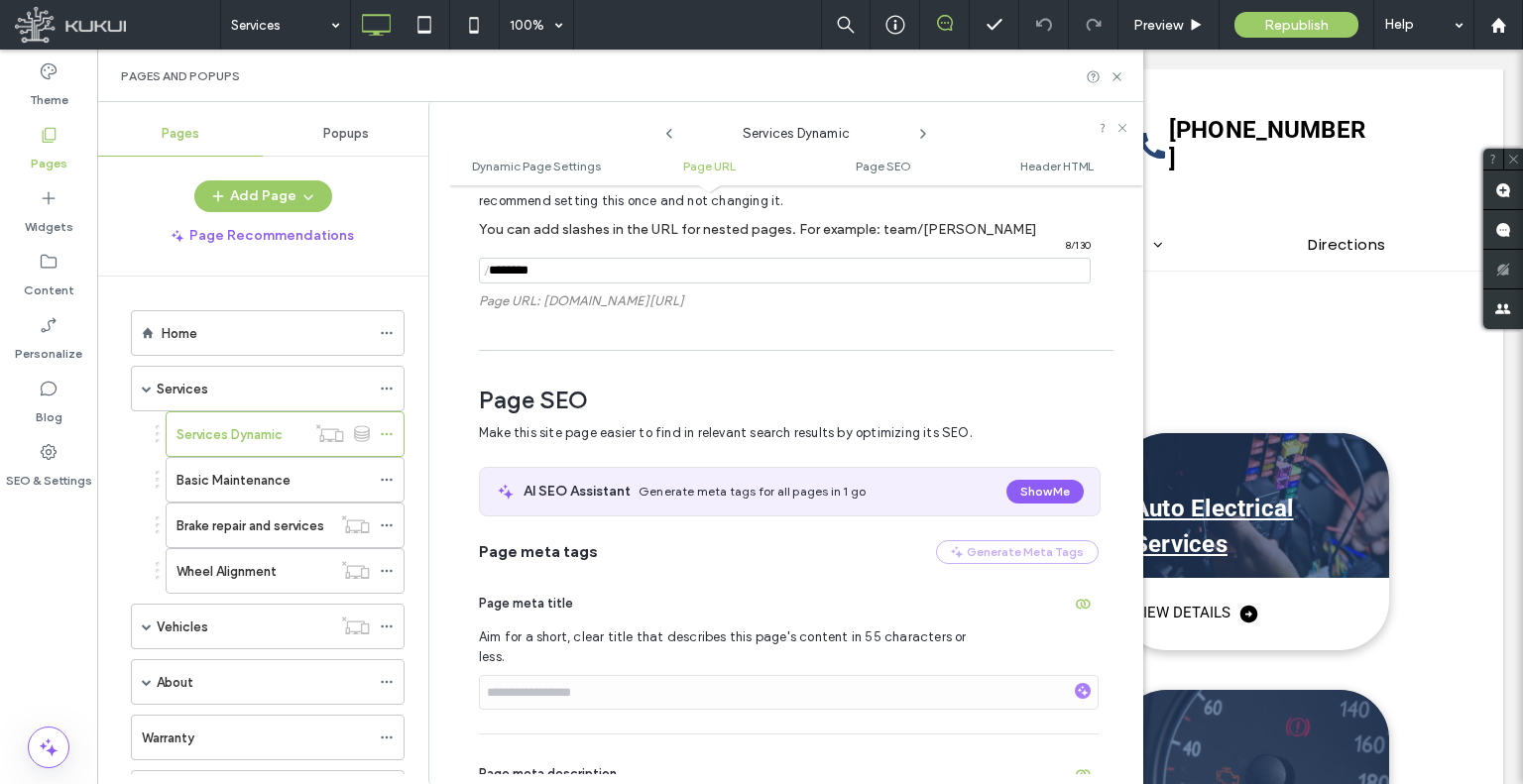 scroll, scrollTop: 595, scrollLeft: 0, axis: vertical 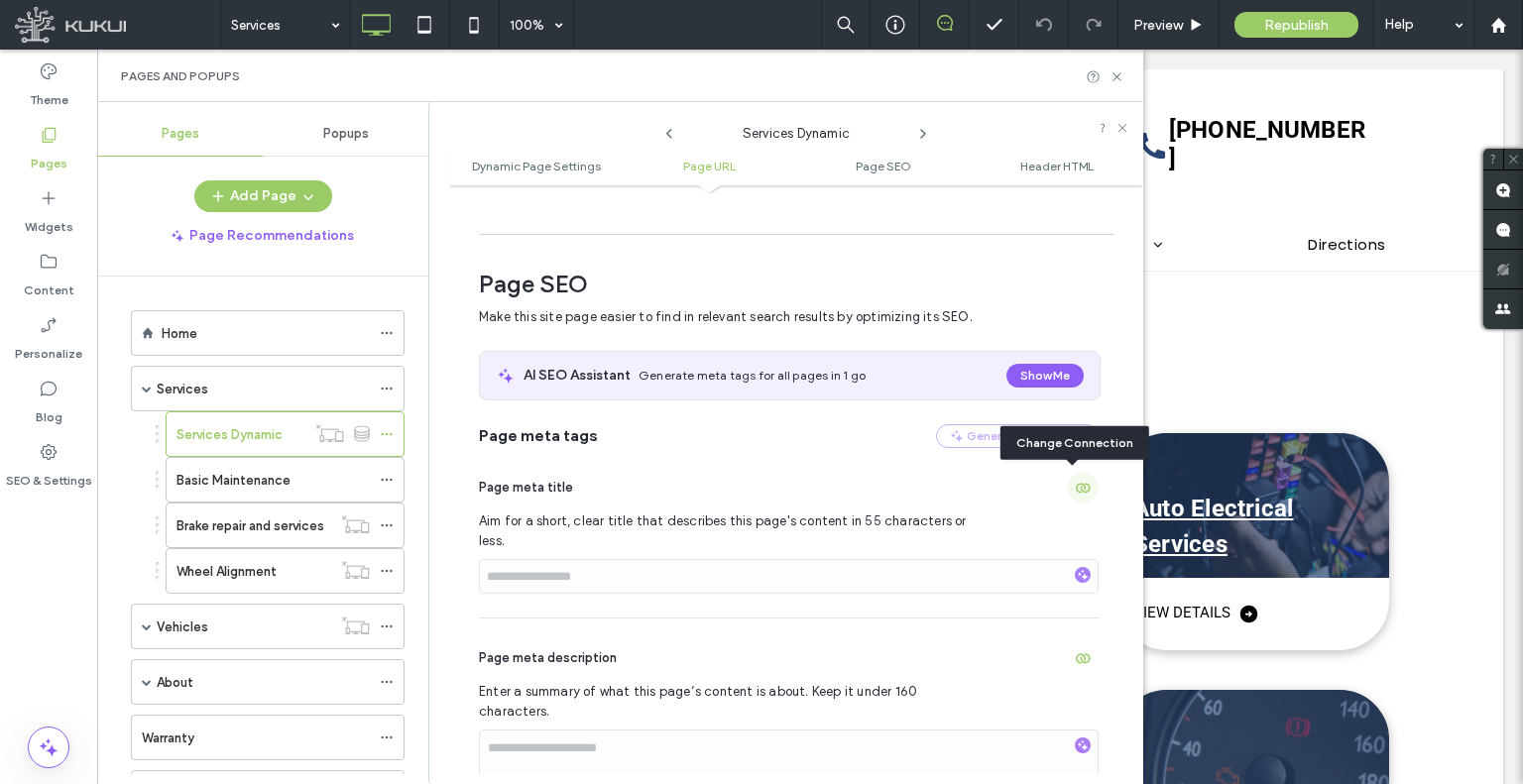click 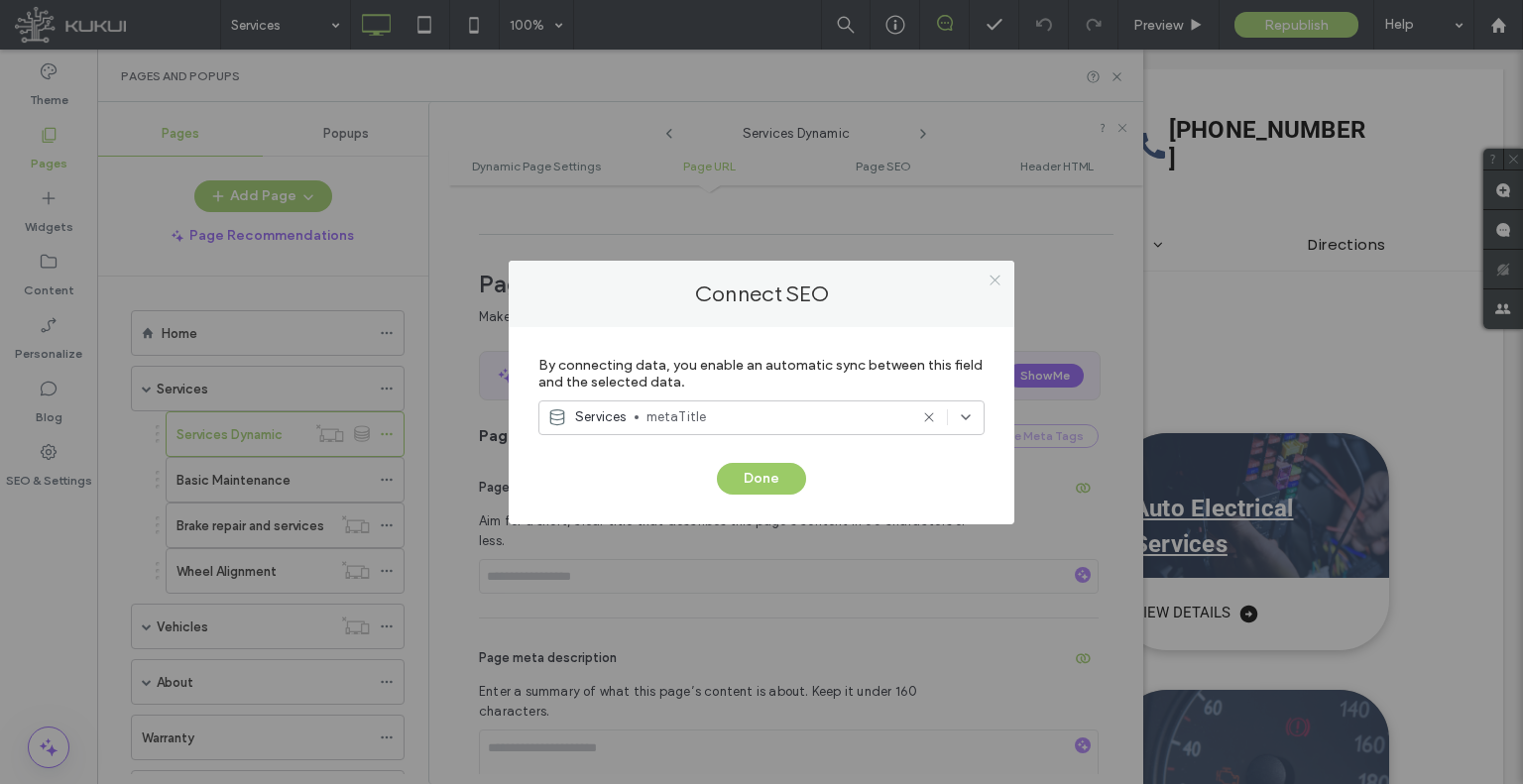 click 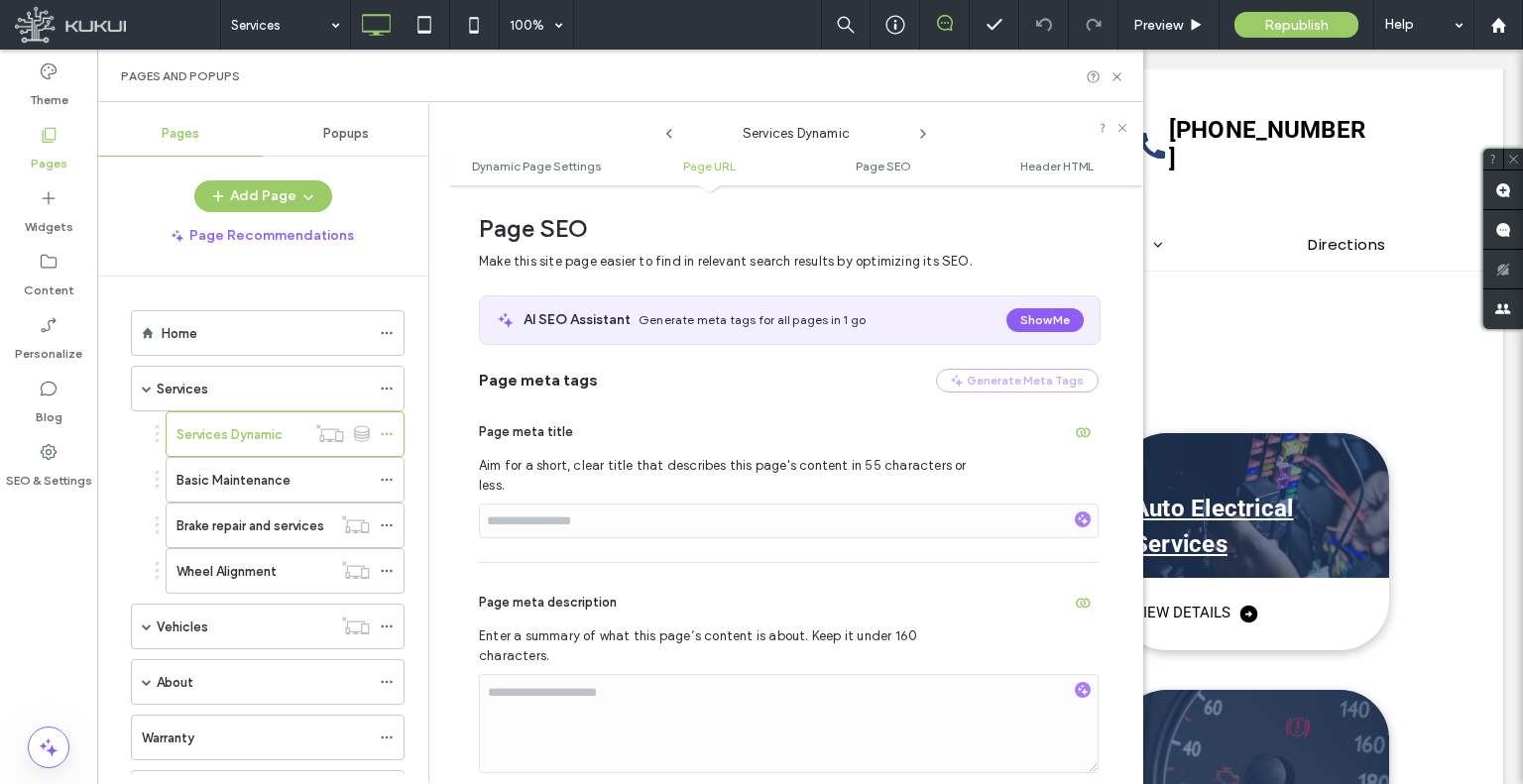 scroll, scrollTop: 694, scrollLeft: 0, axis: vertical 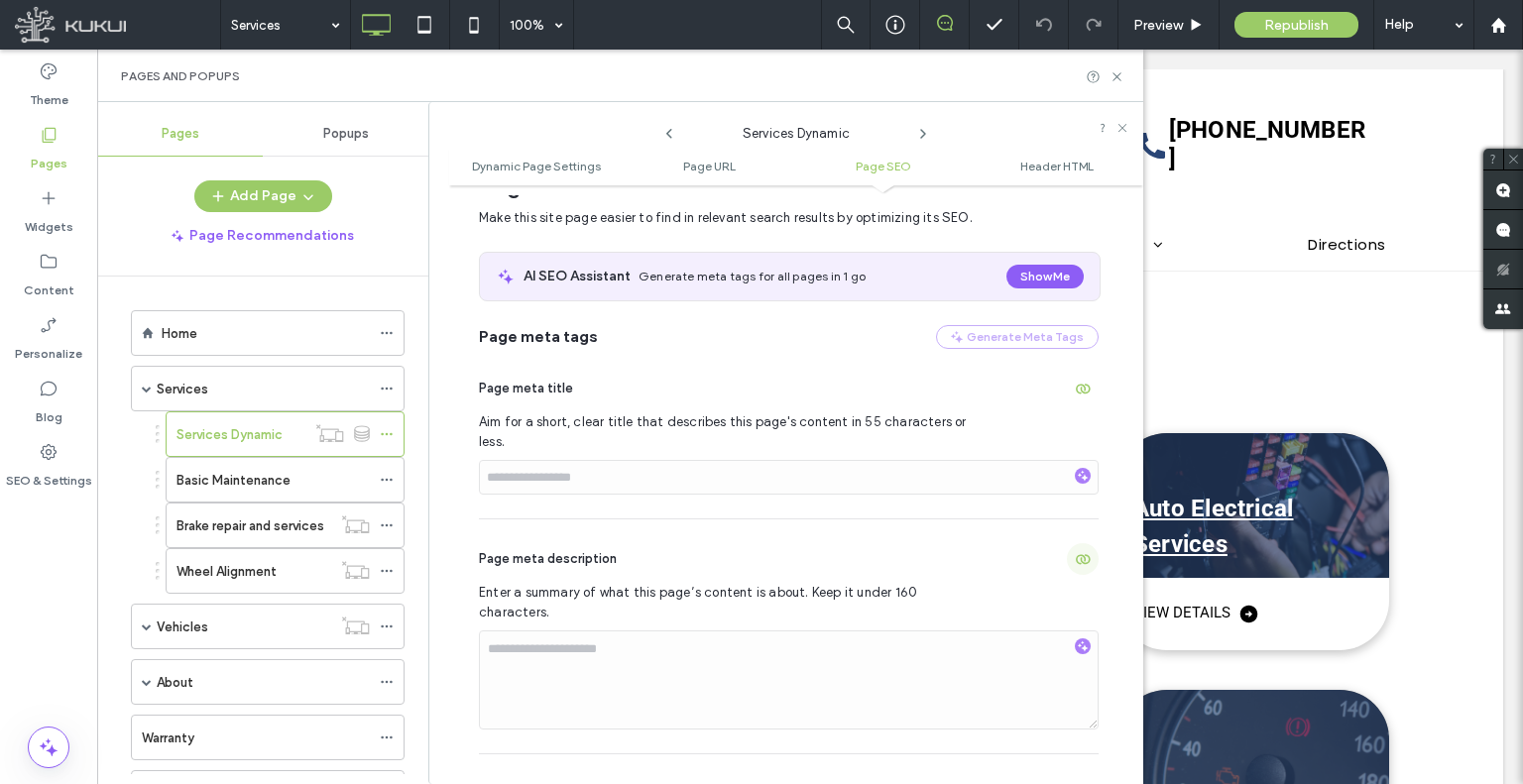 click 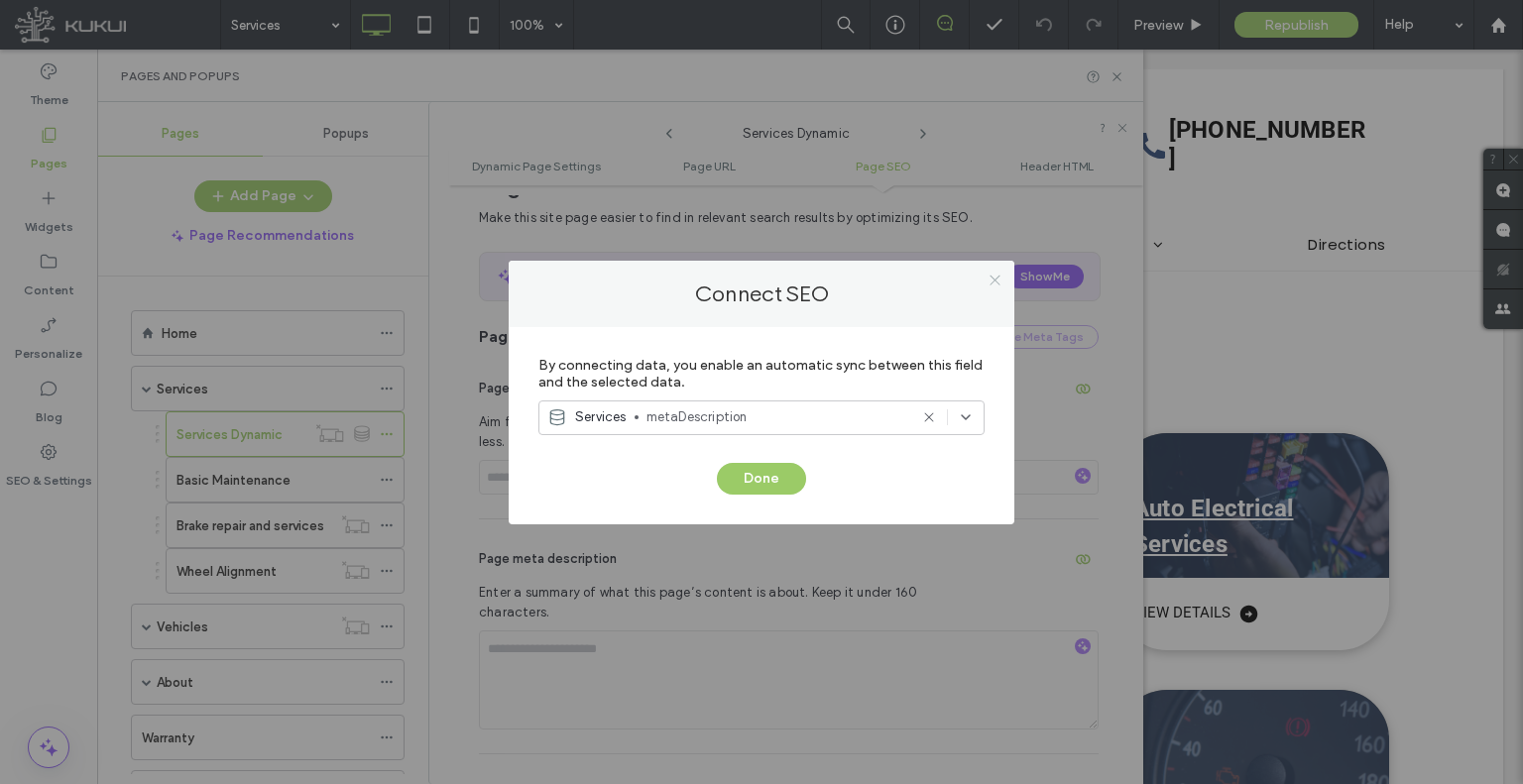 click 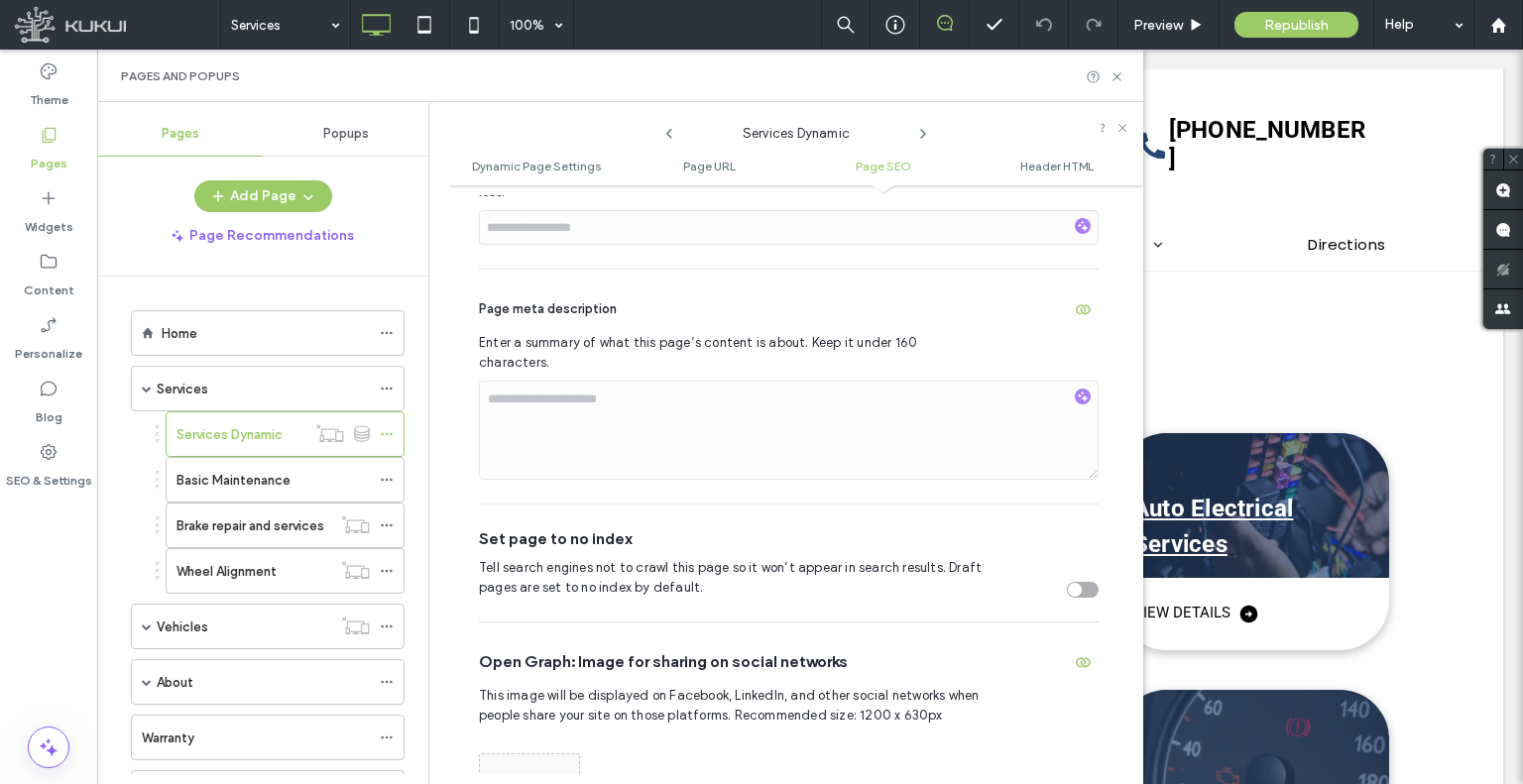 scroll, scrollTop: 991, scrollLeft: 0, axis: vertical 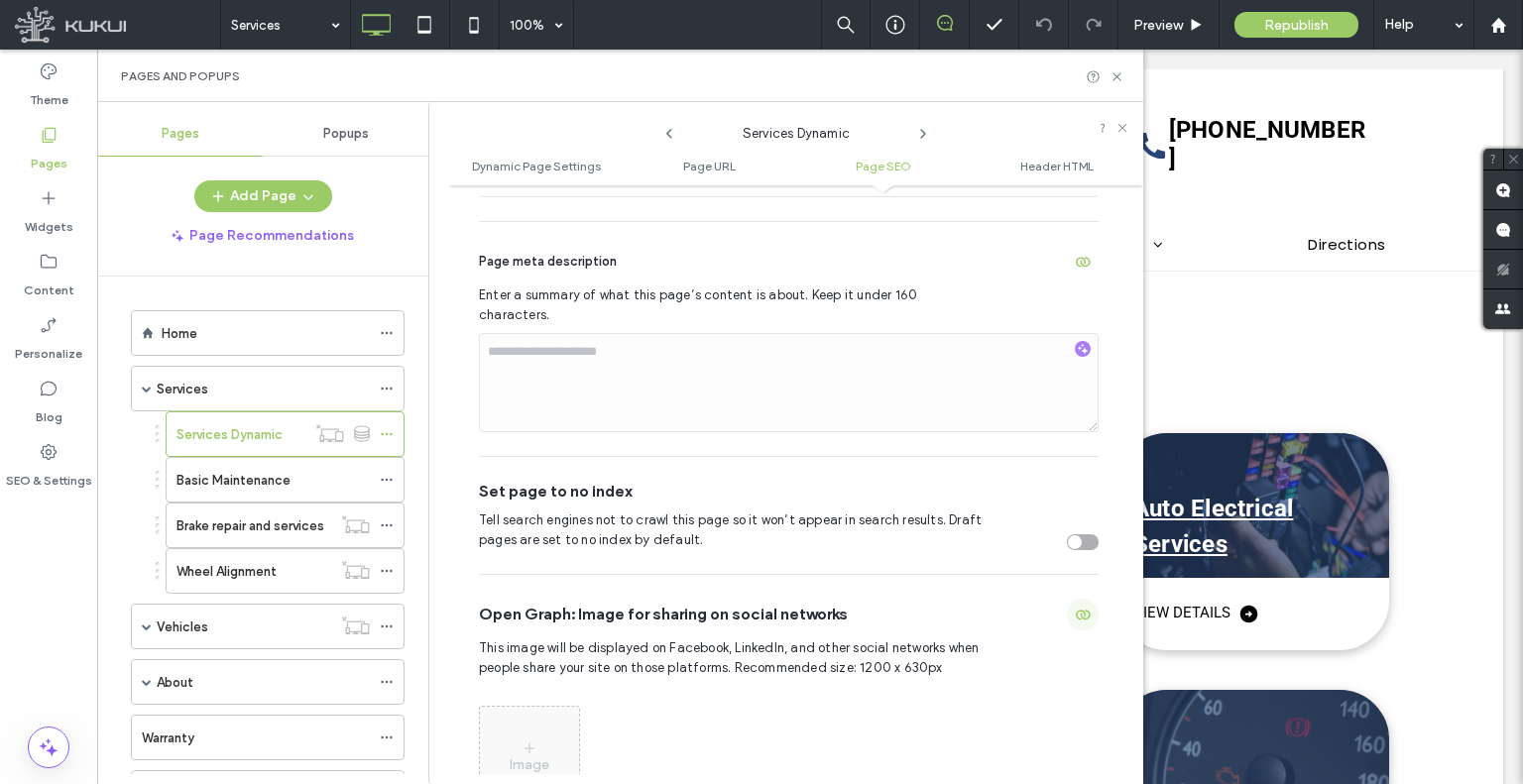 click 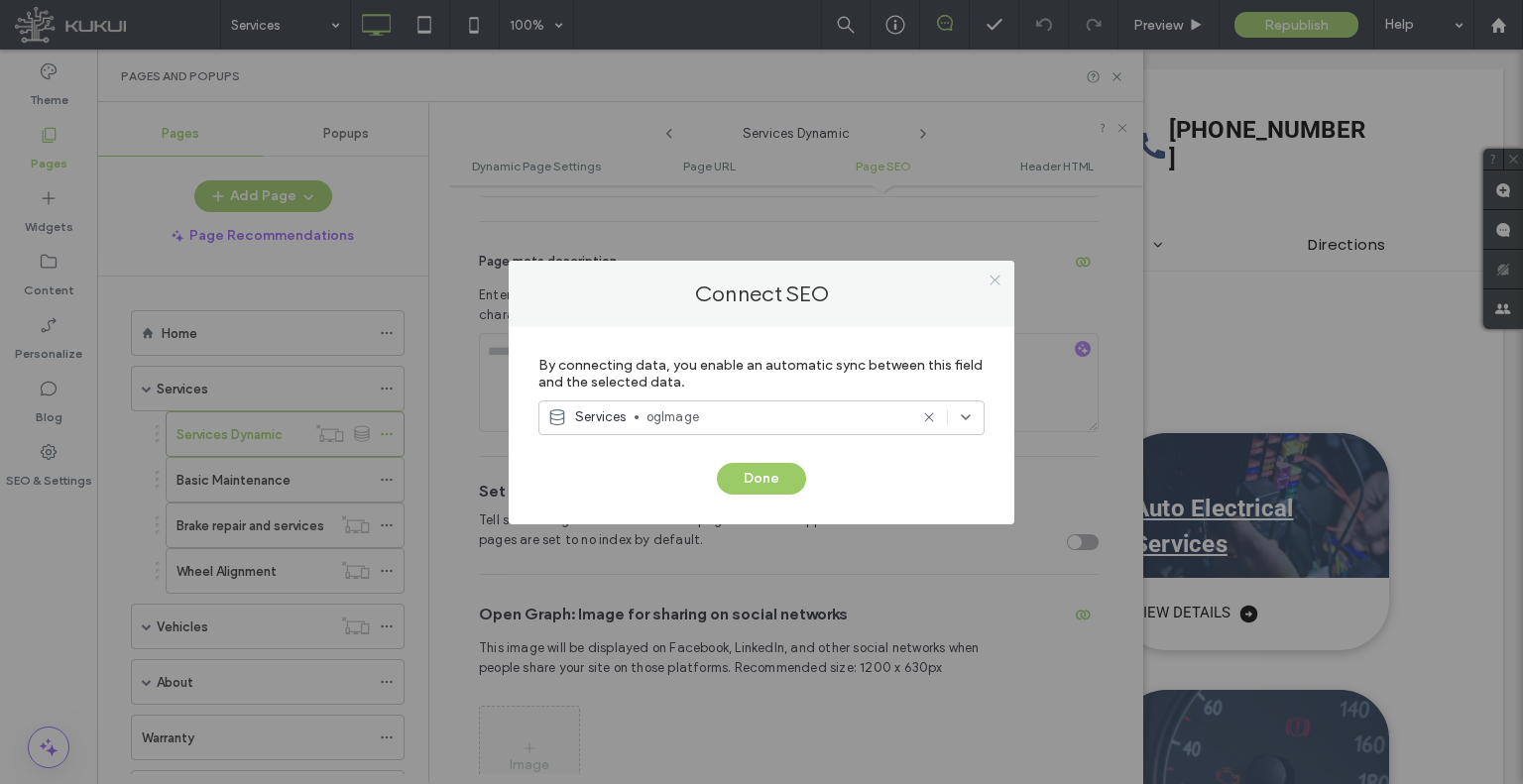 click 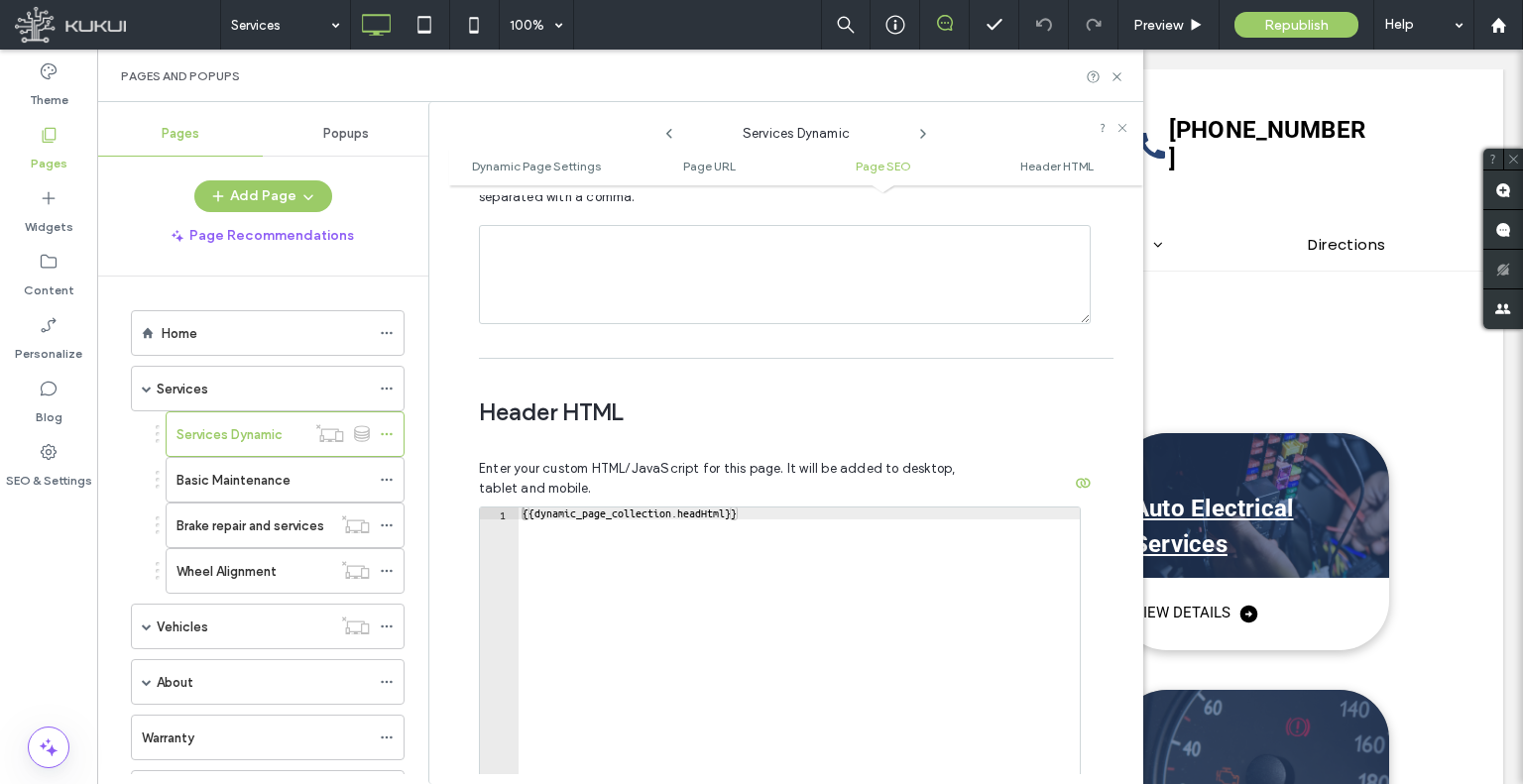scroll, scrollTop: 1784, scrollLeft: 0, axis: vertical 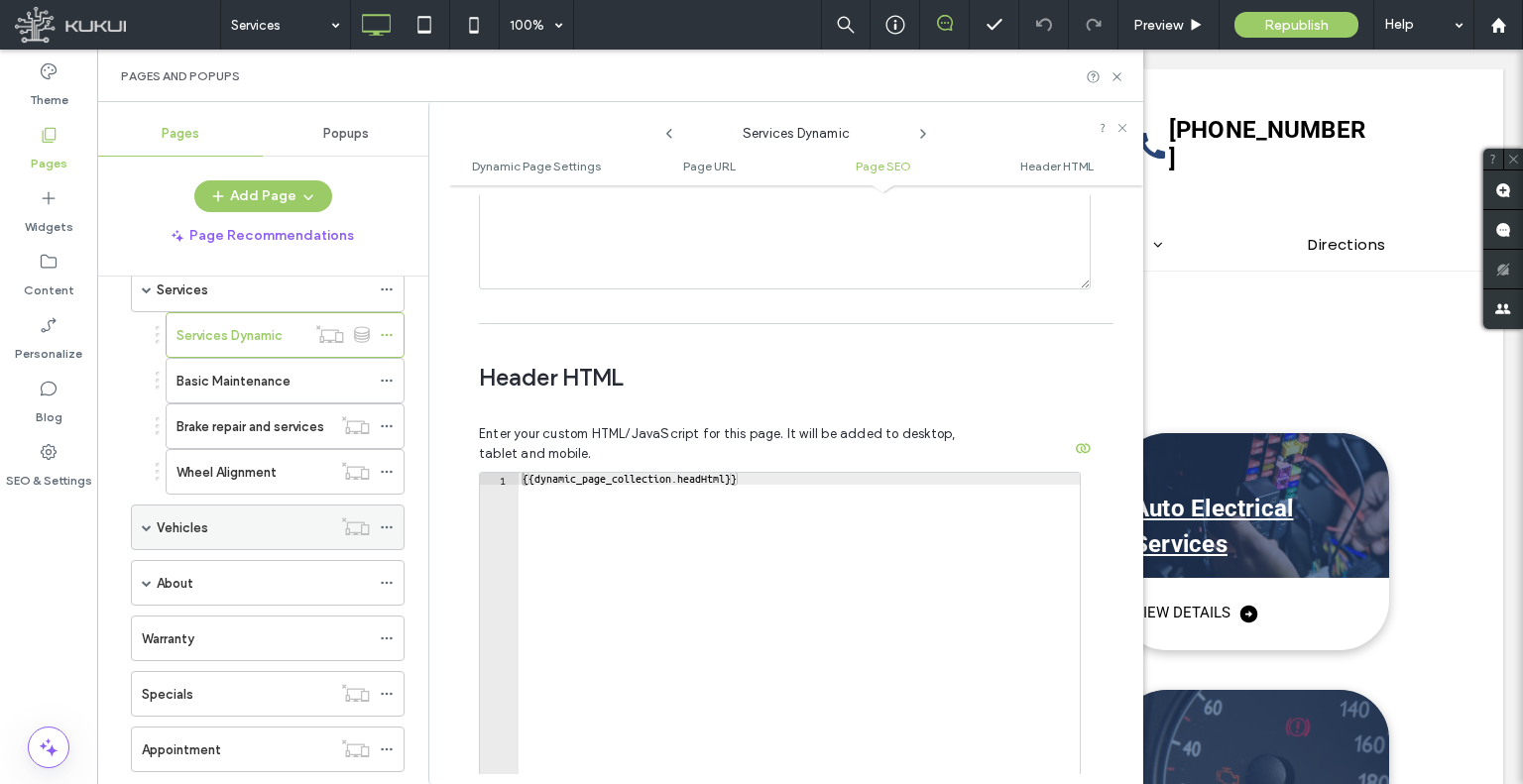 click 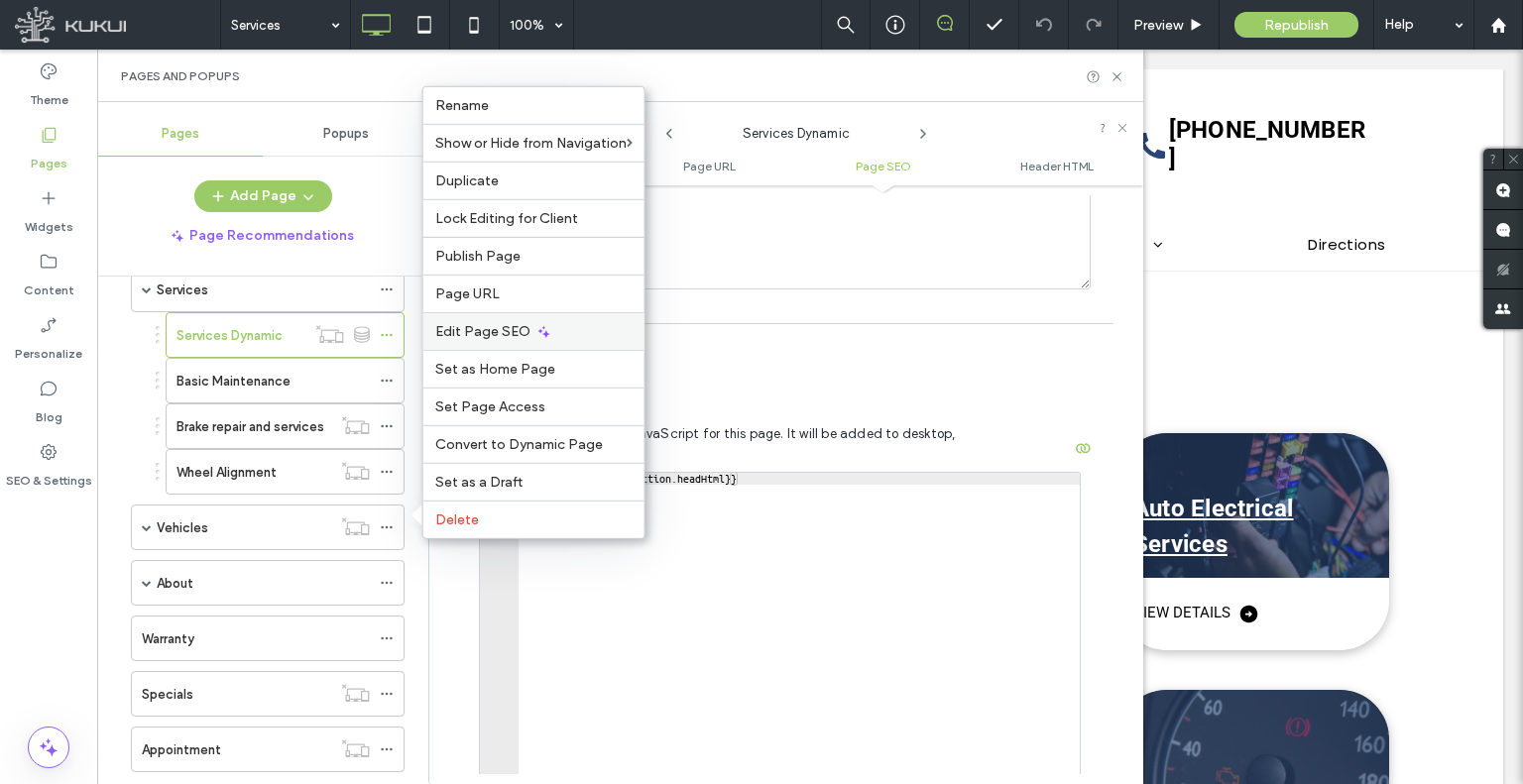 click on "Edit Page SEO" at bounding box center [483, 331] 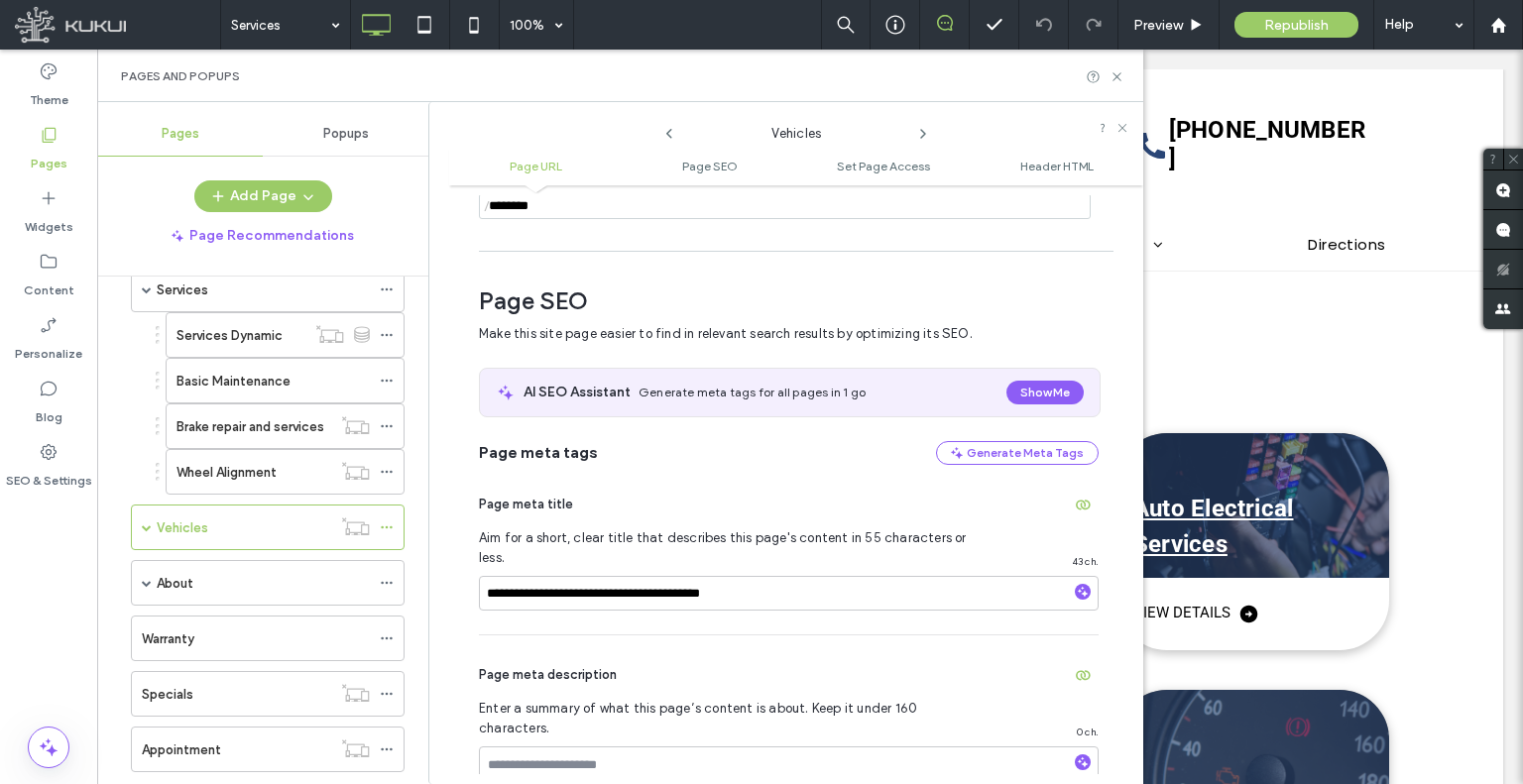 scroll, scrollTop: 198, scrollLeft: 0, axis: vertical 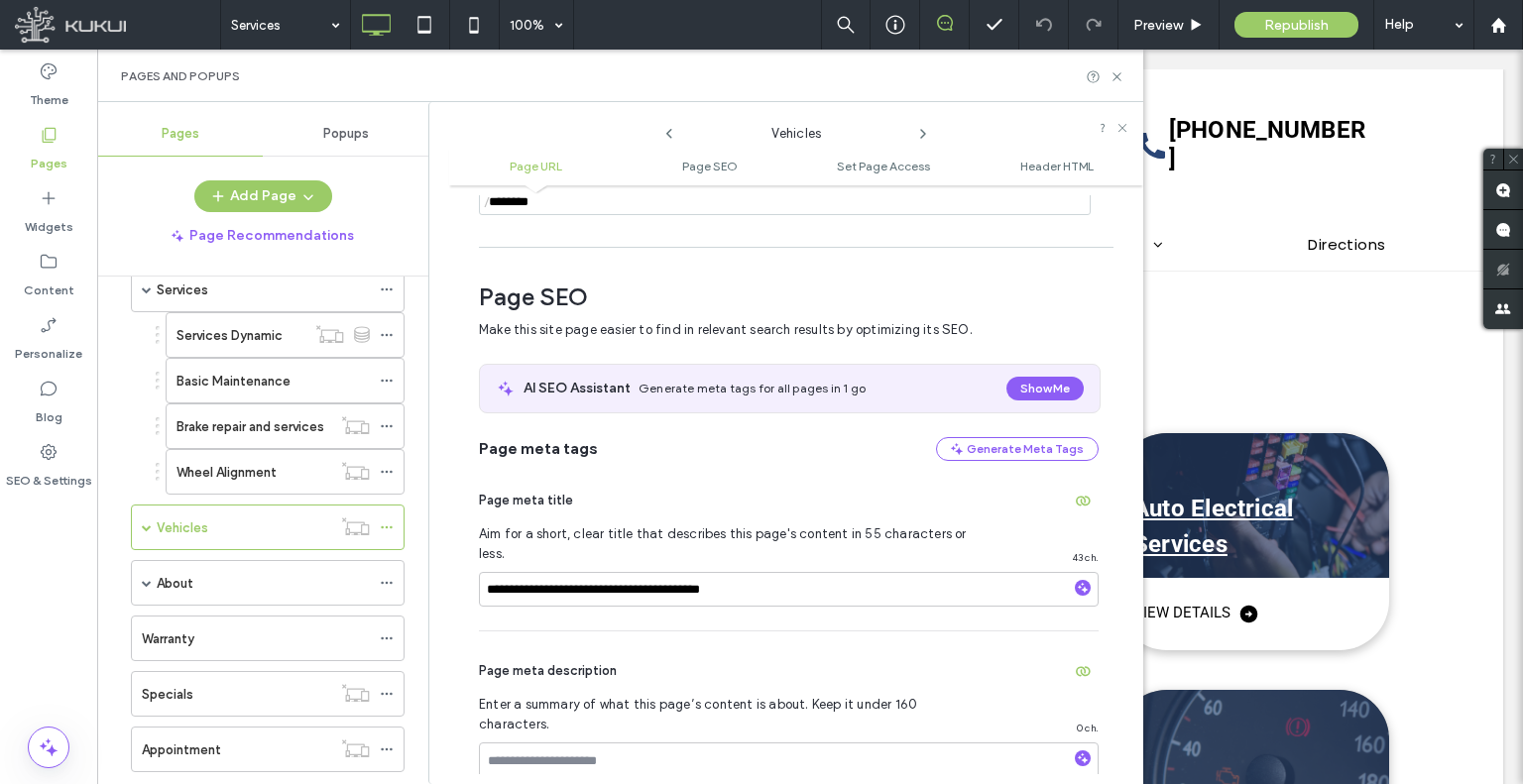 click 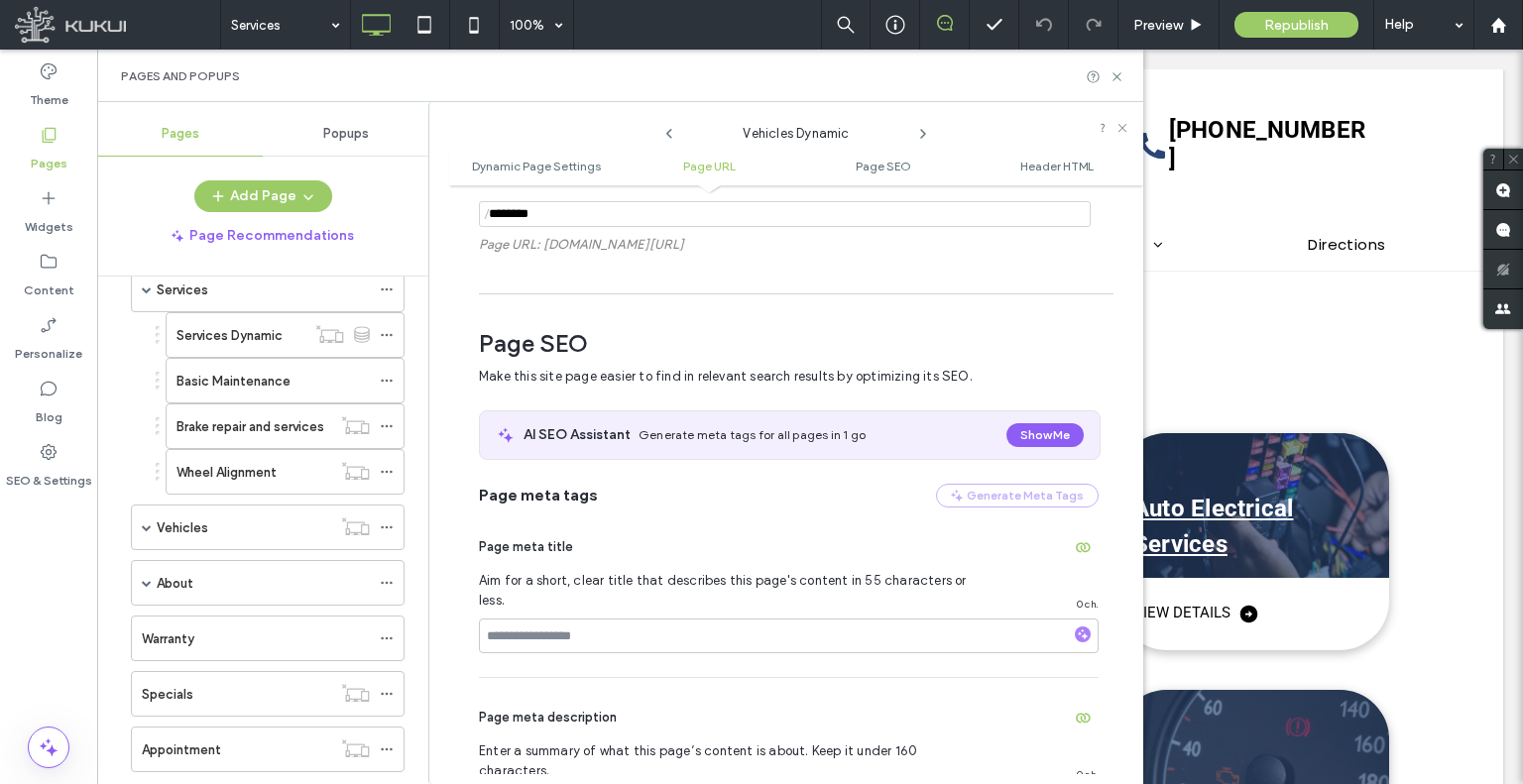scroll, scrollTop: 357, scrollLeft: 0, axis: vertical 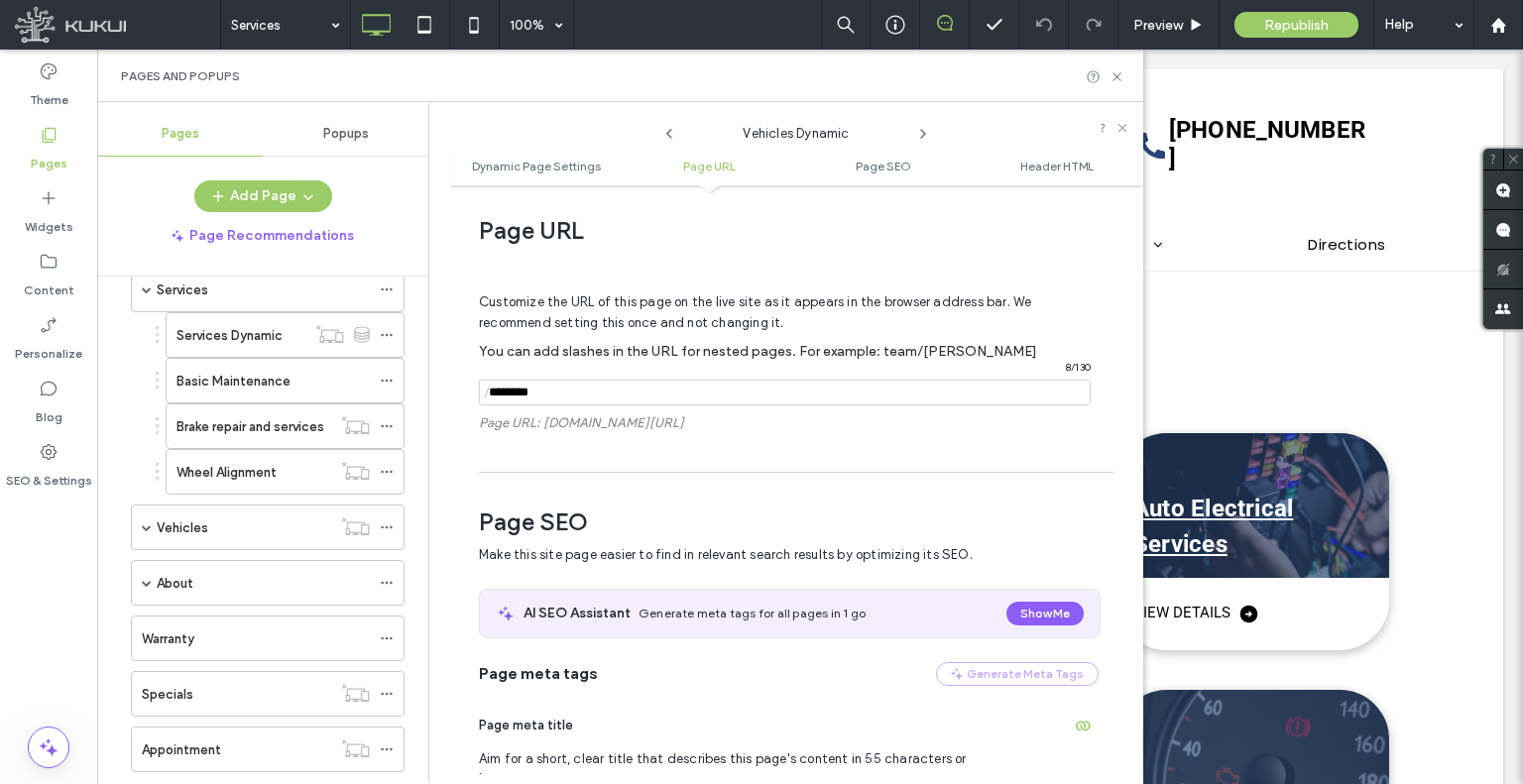 click 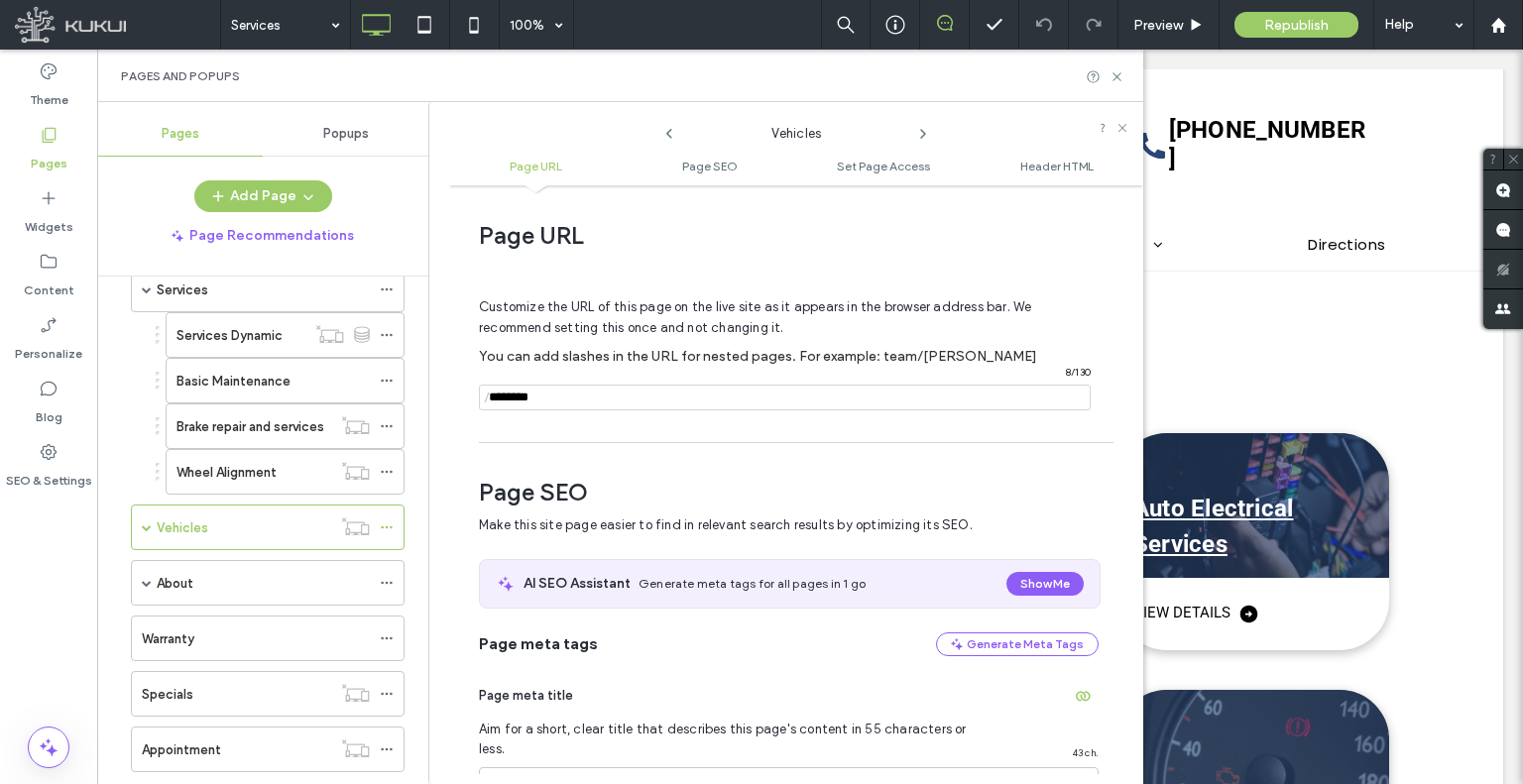 scroll, scrollTop: 0, scrollLeft: 0, axis: both 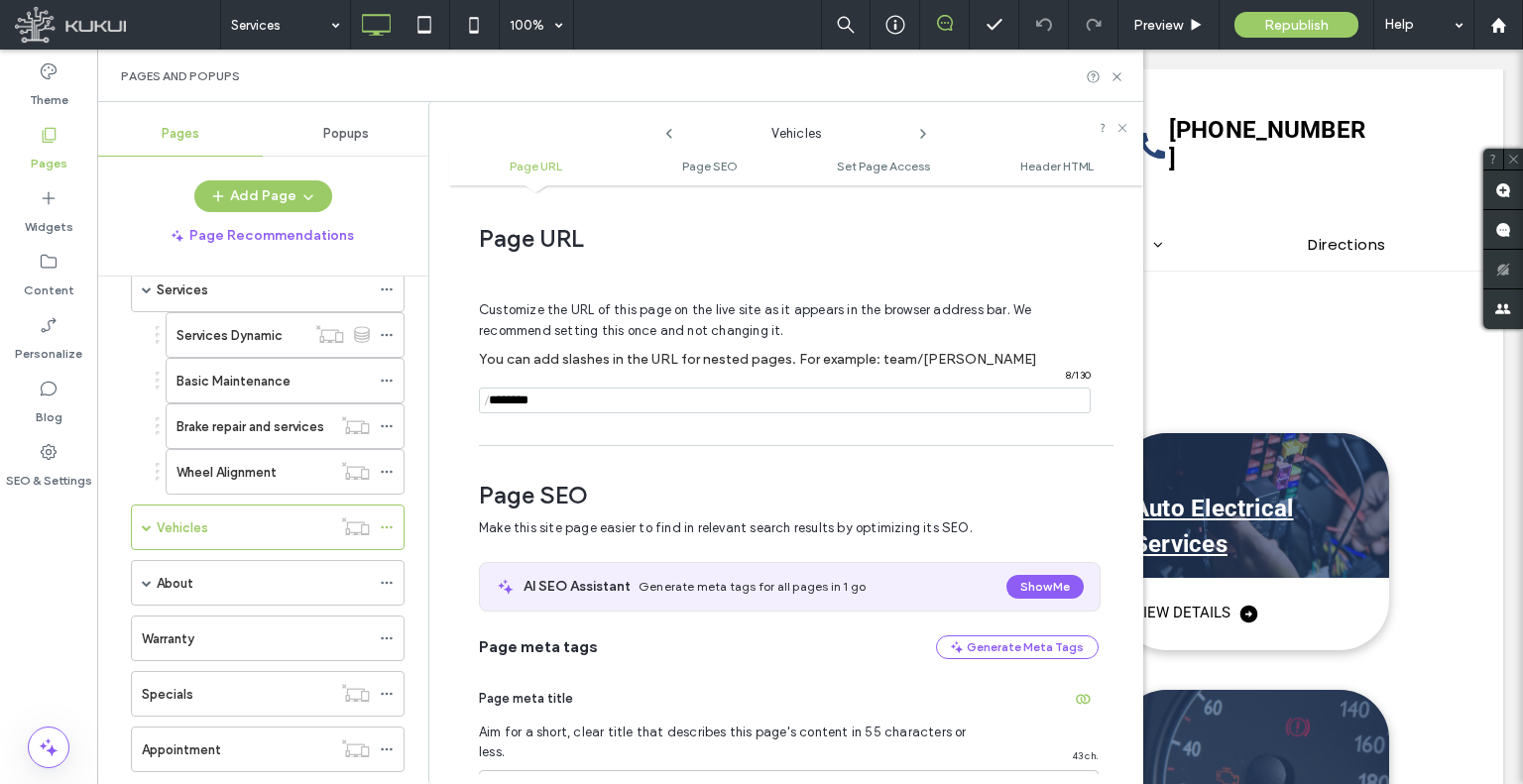 click 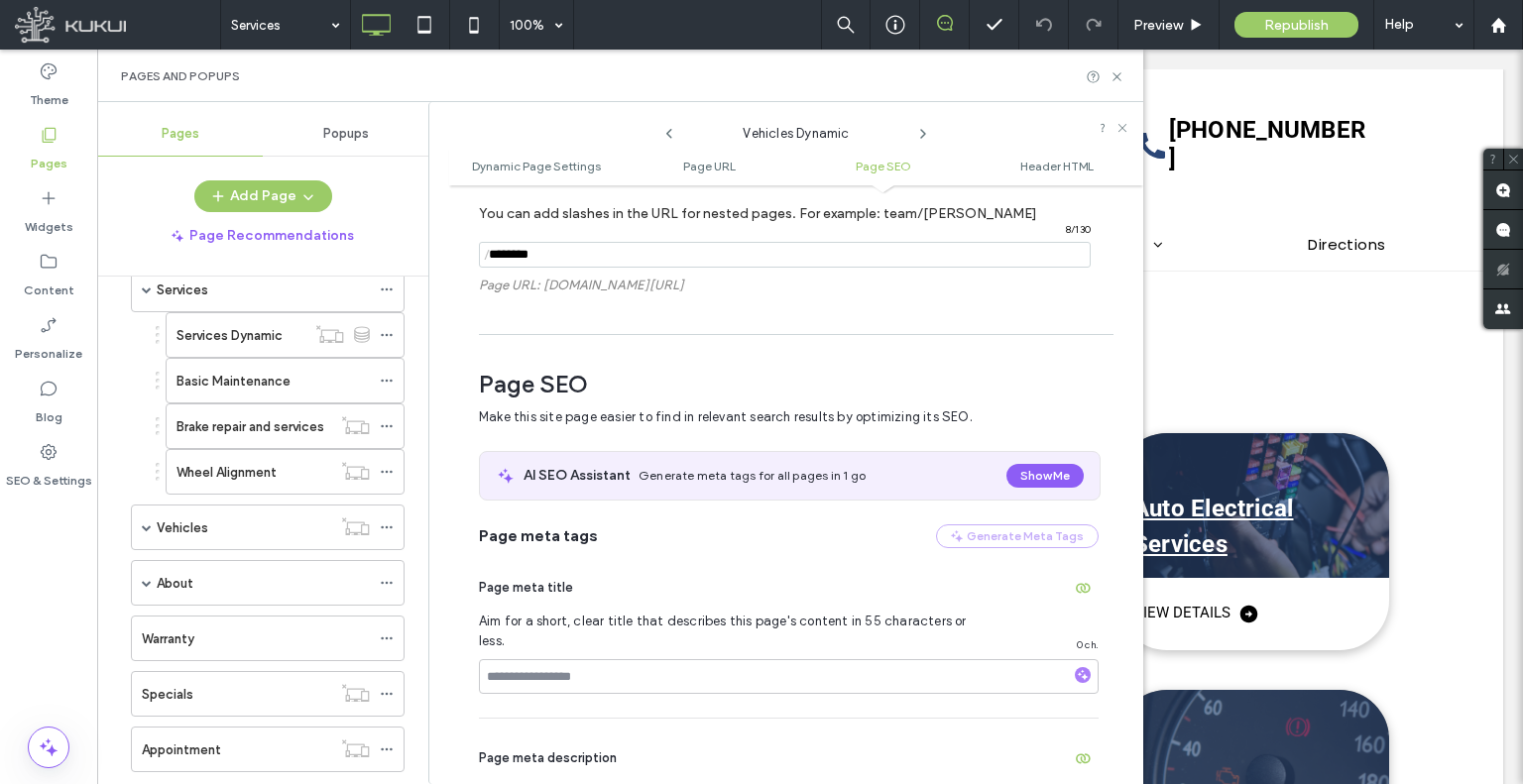 scroll, scrollTop: 753, scrollLeft: 0, axis: vertical 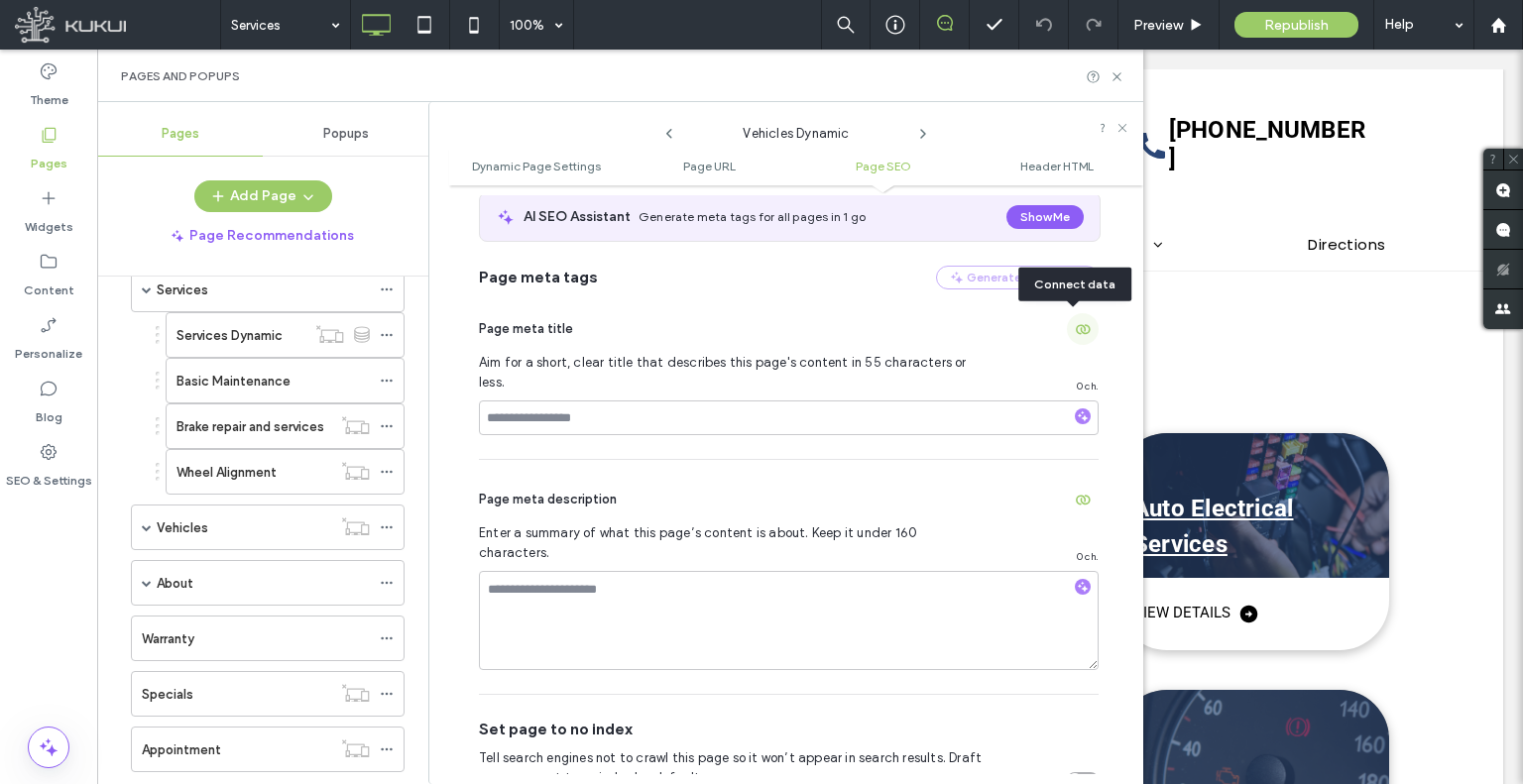 click at bounding box center (1083, 329) 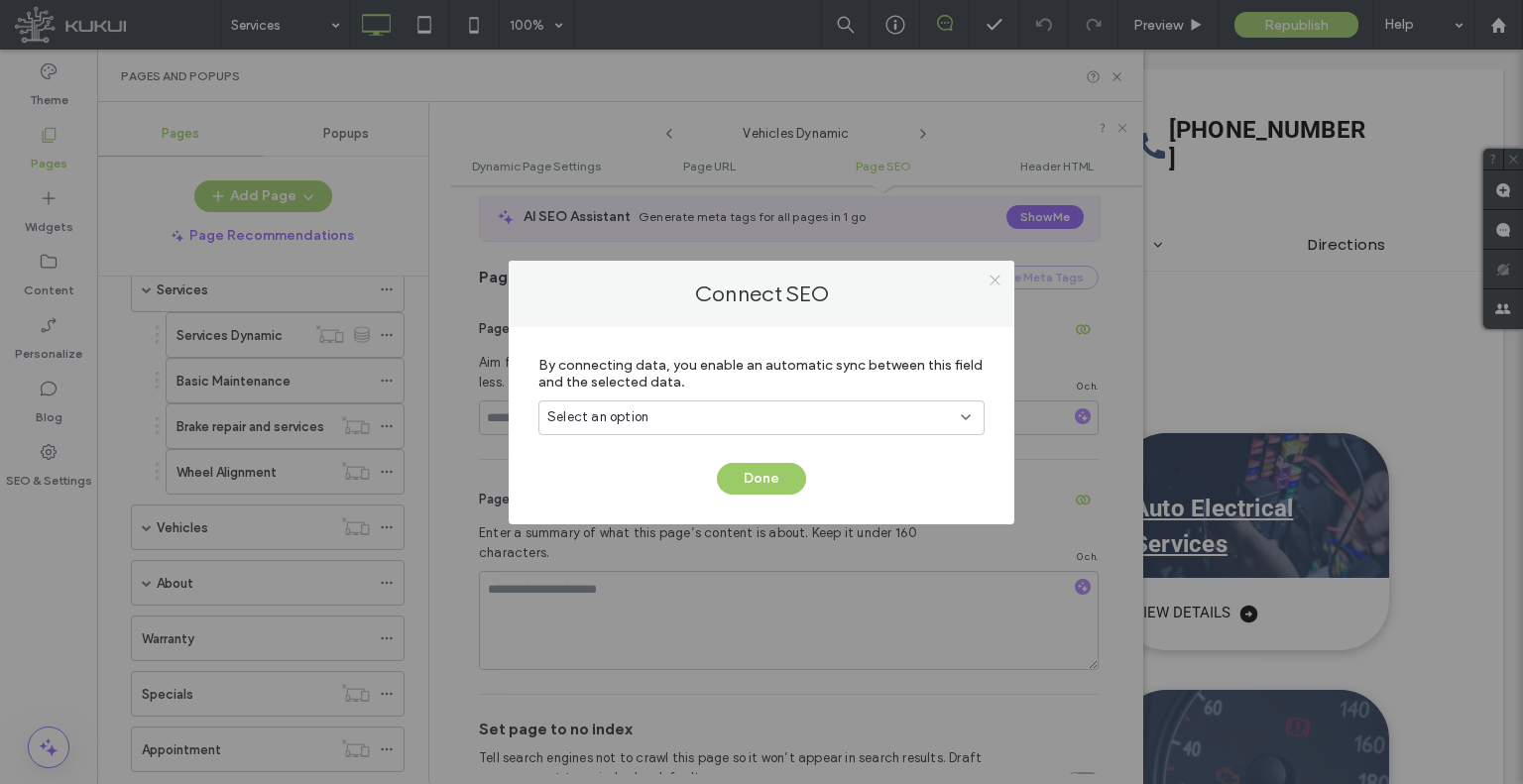 click 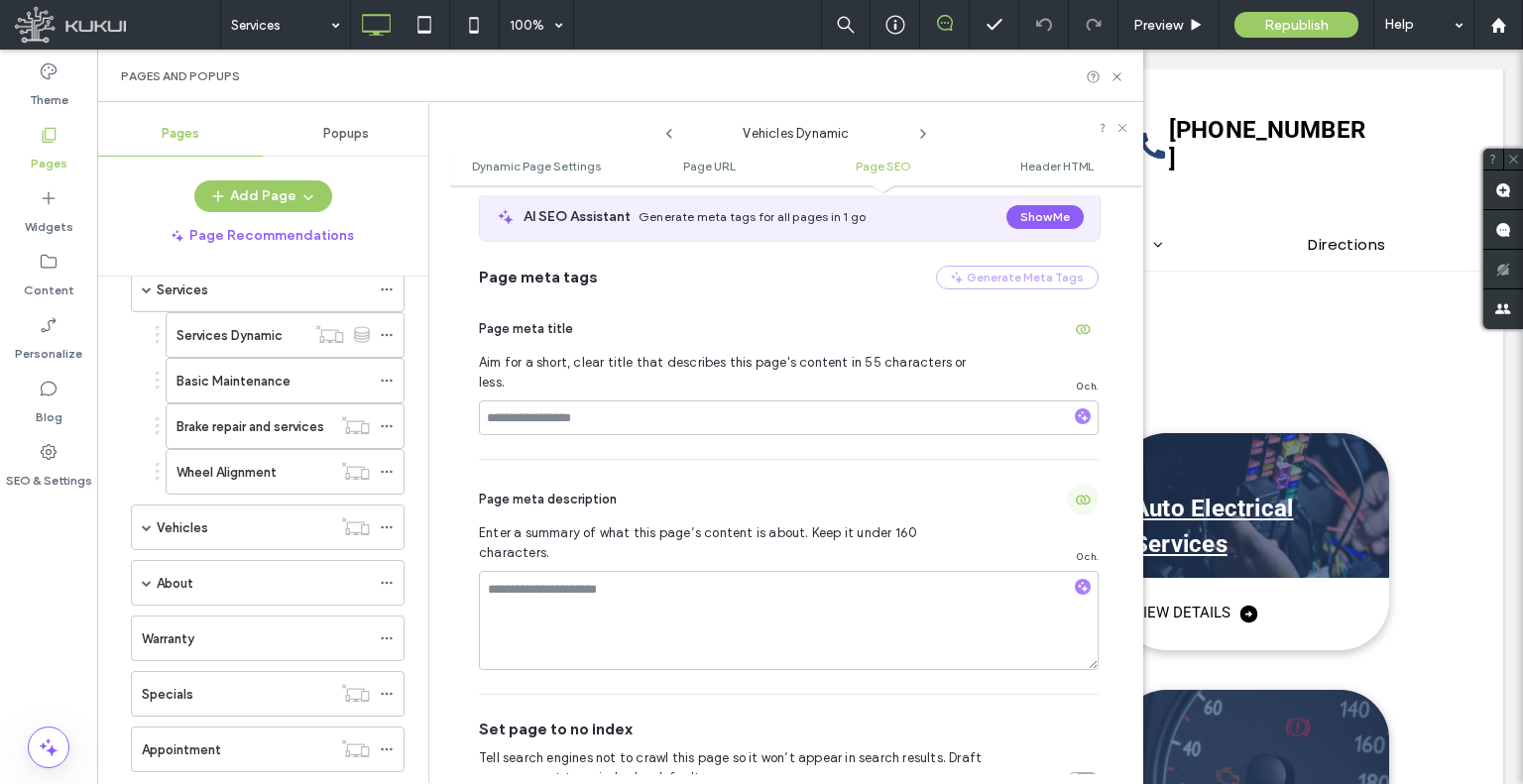 click at bounding box center [1083, 500] 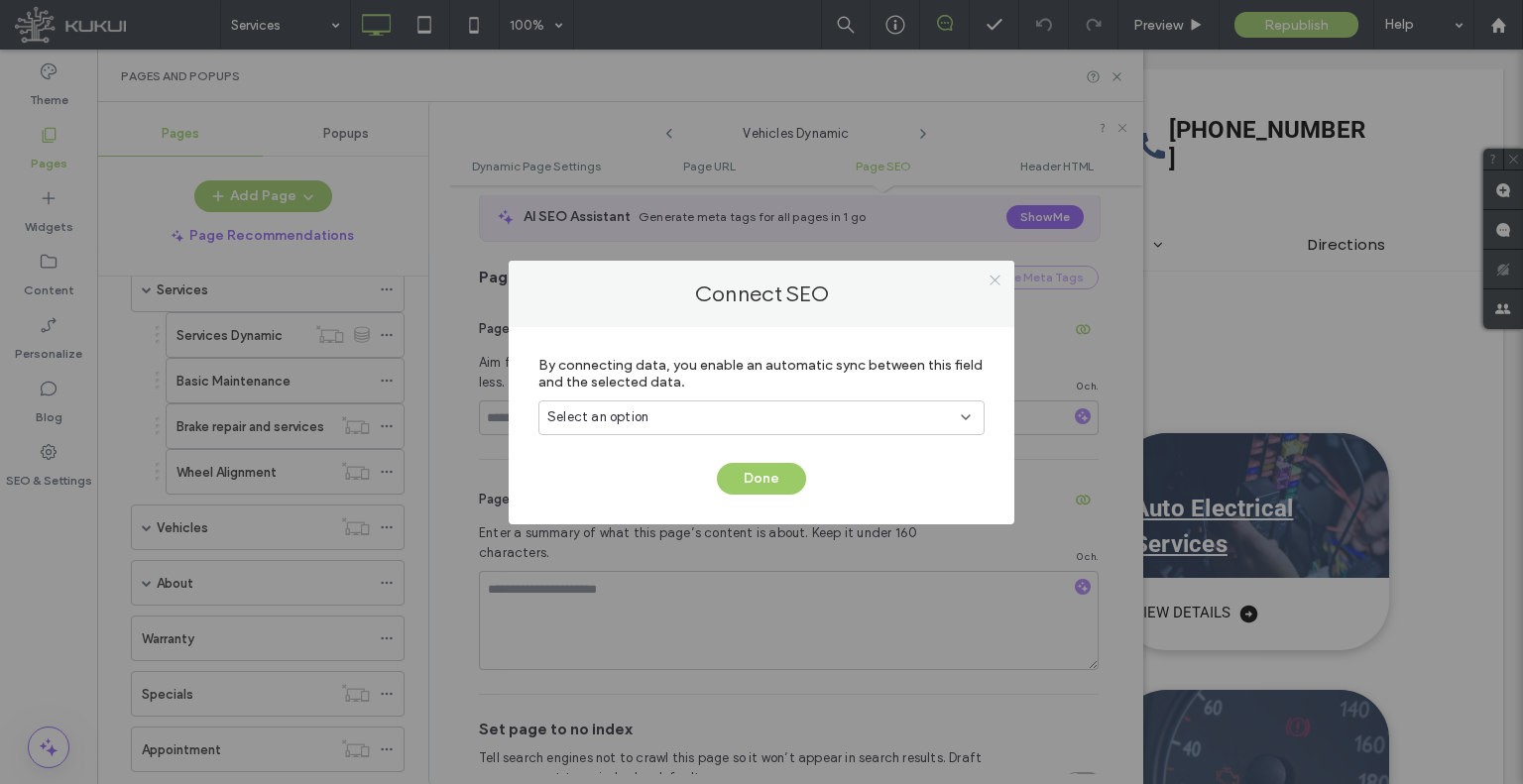 click 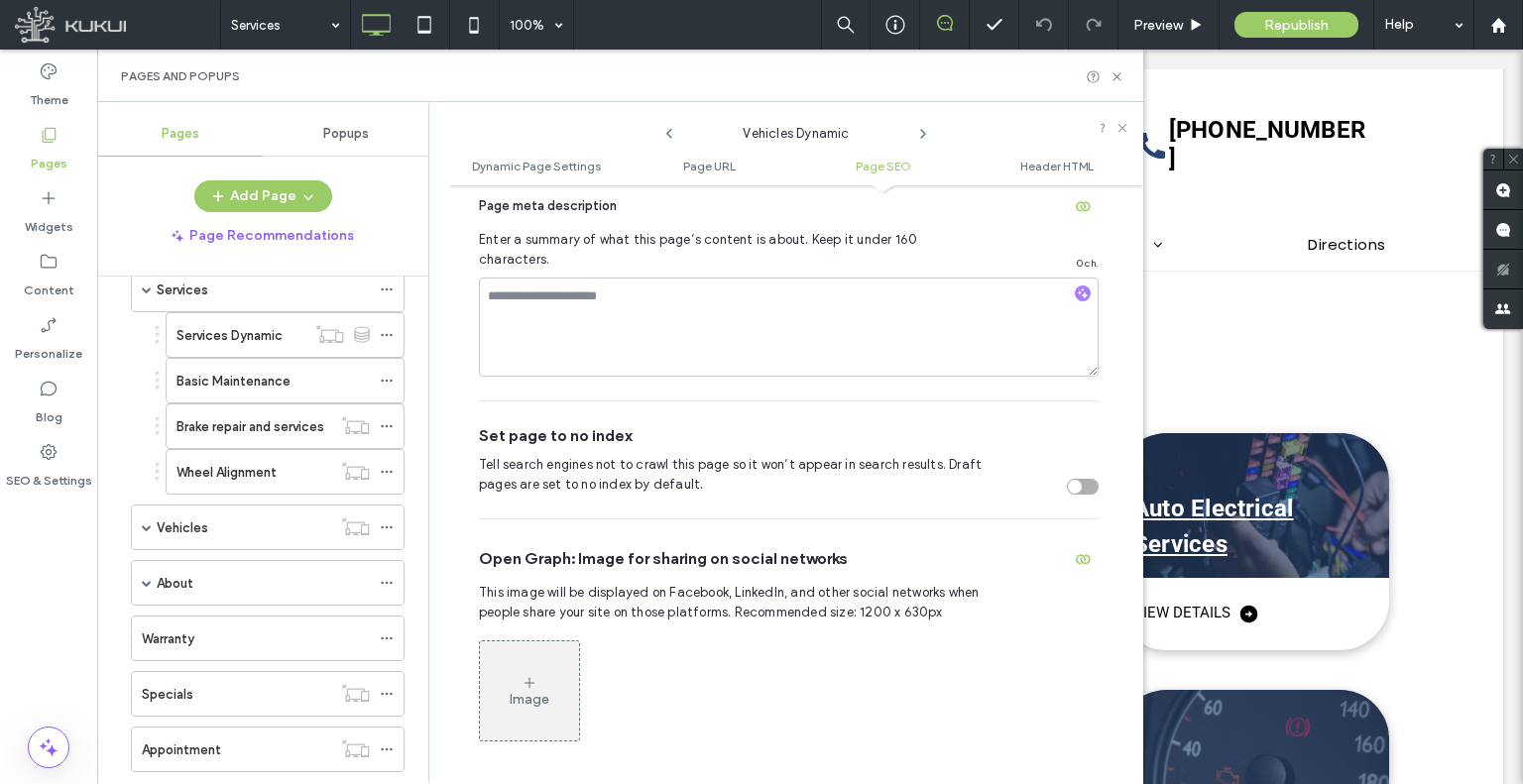 scroll, scrollTop: 1051, scrollLeft: 0, axis: vertical 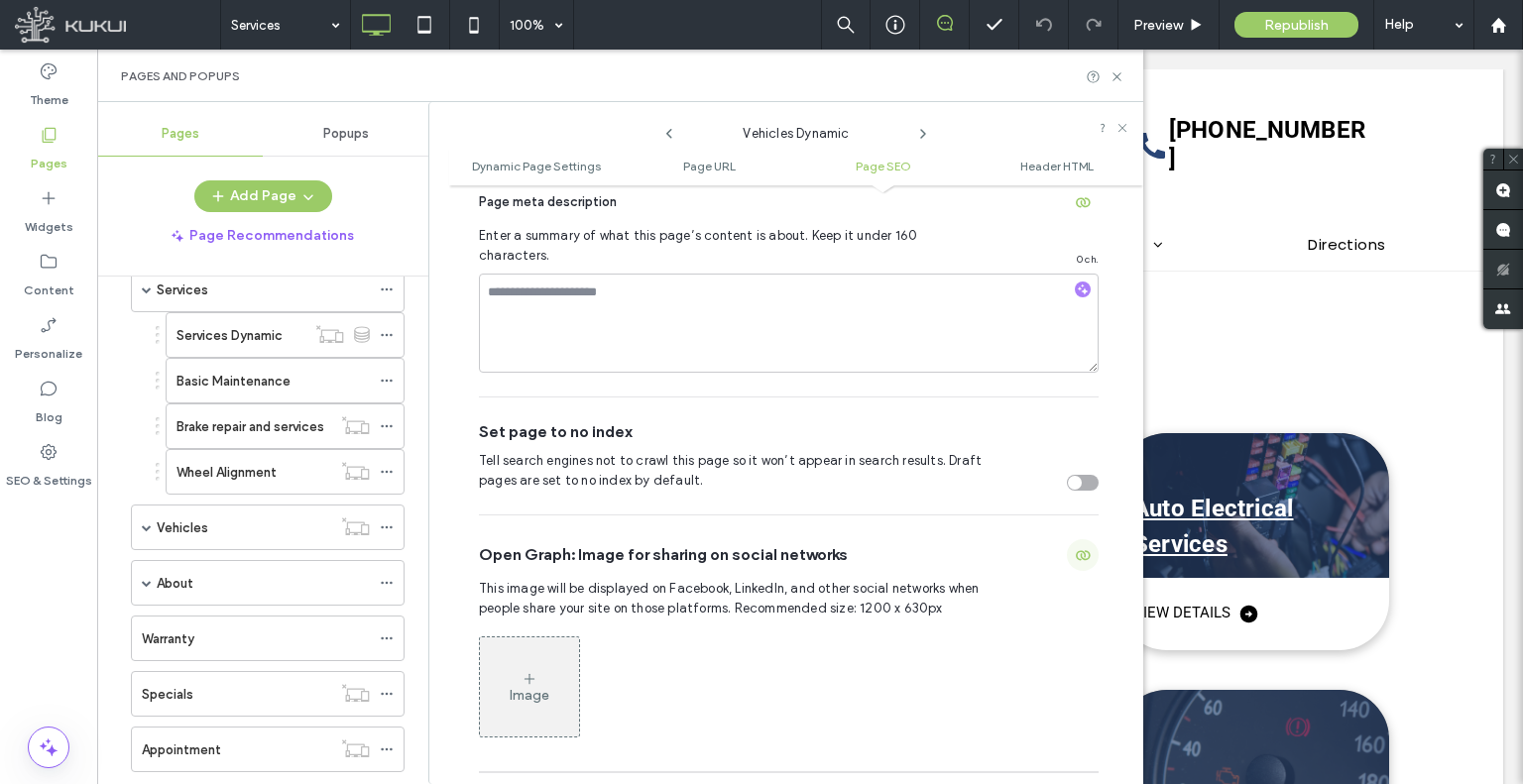 click 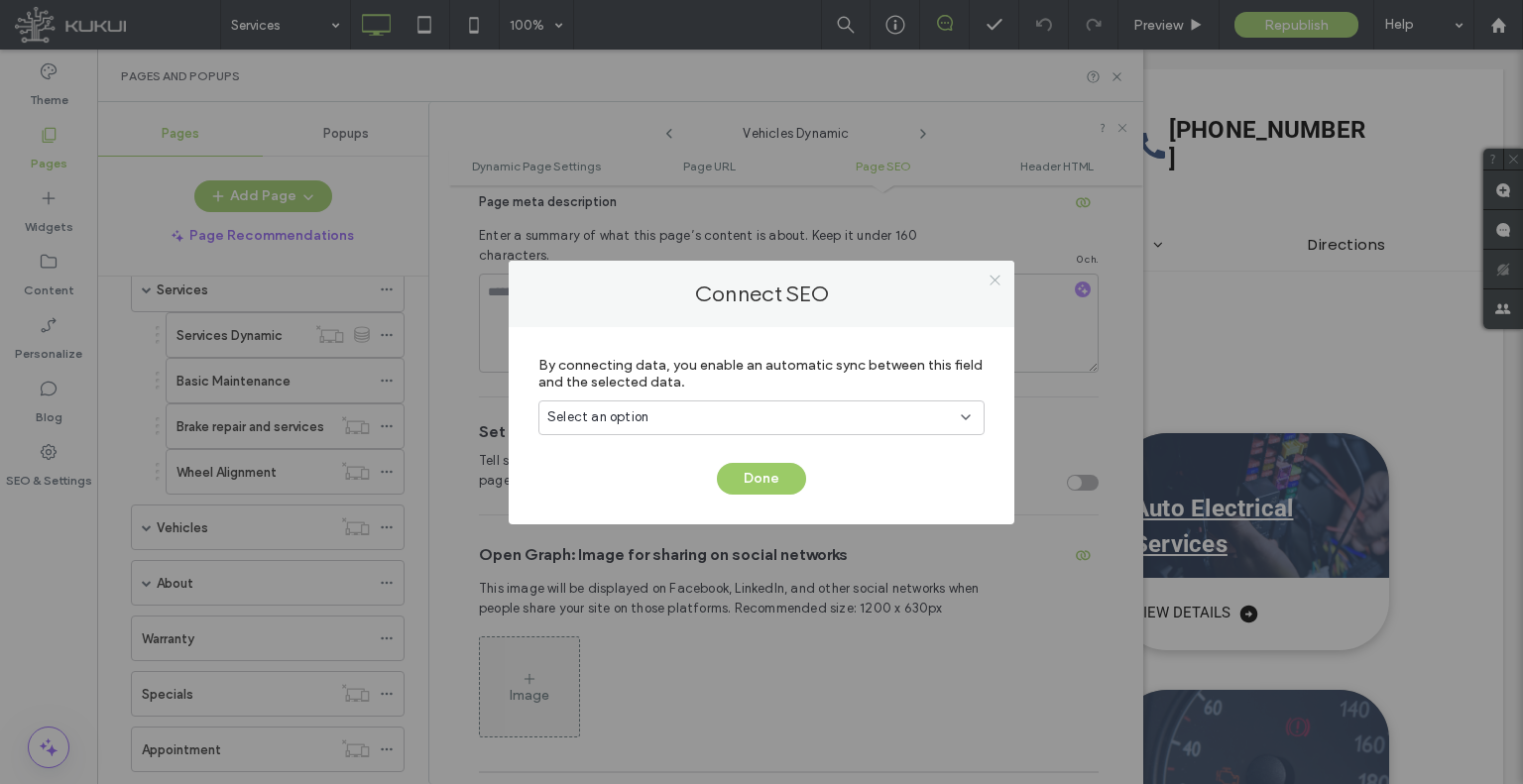 click 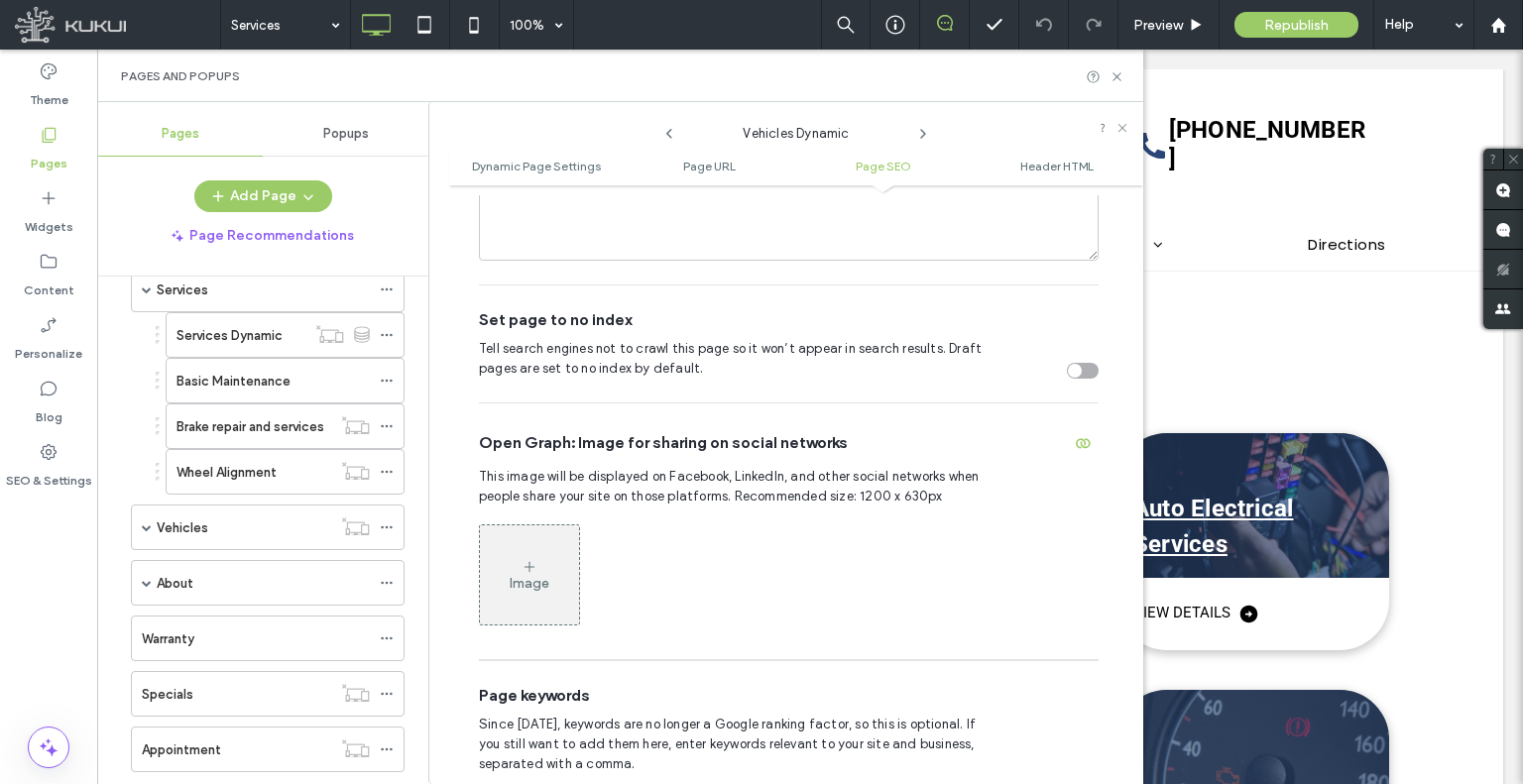 scroll, scrollTop: 1118, scrollLeft: 0, axis: vertical 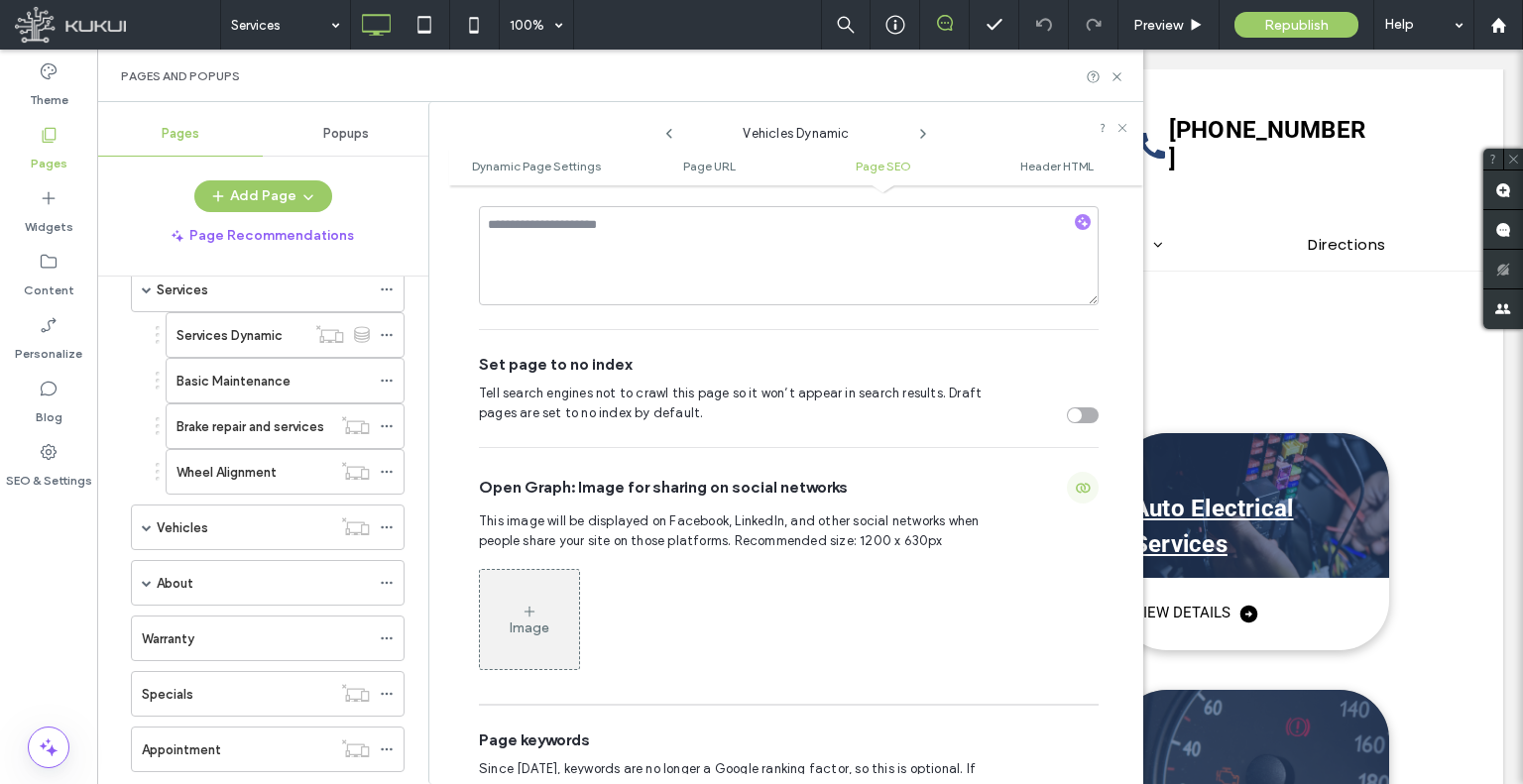 click at bounding box center [1083, 488] 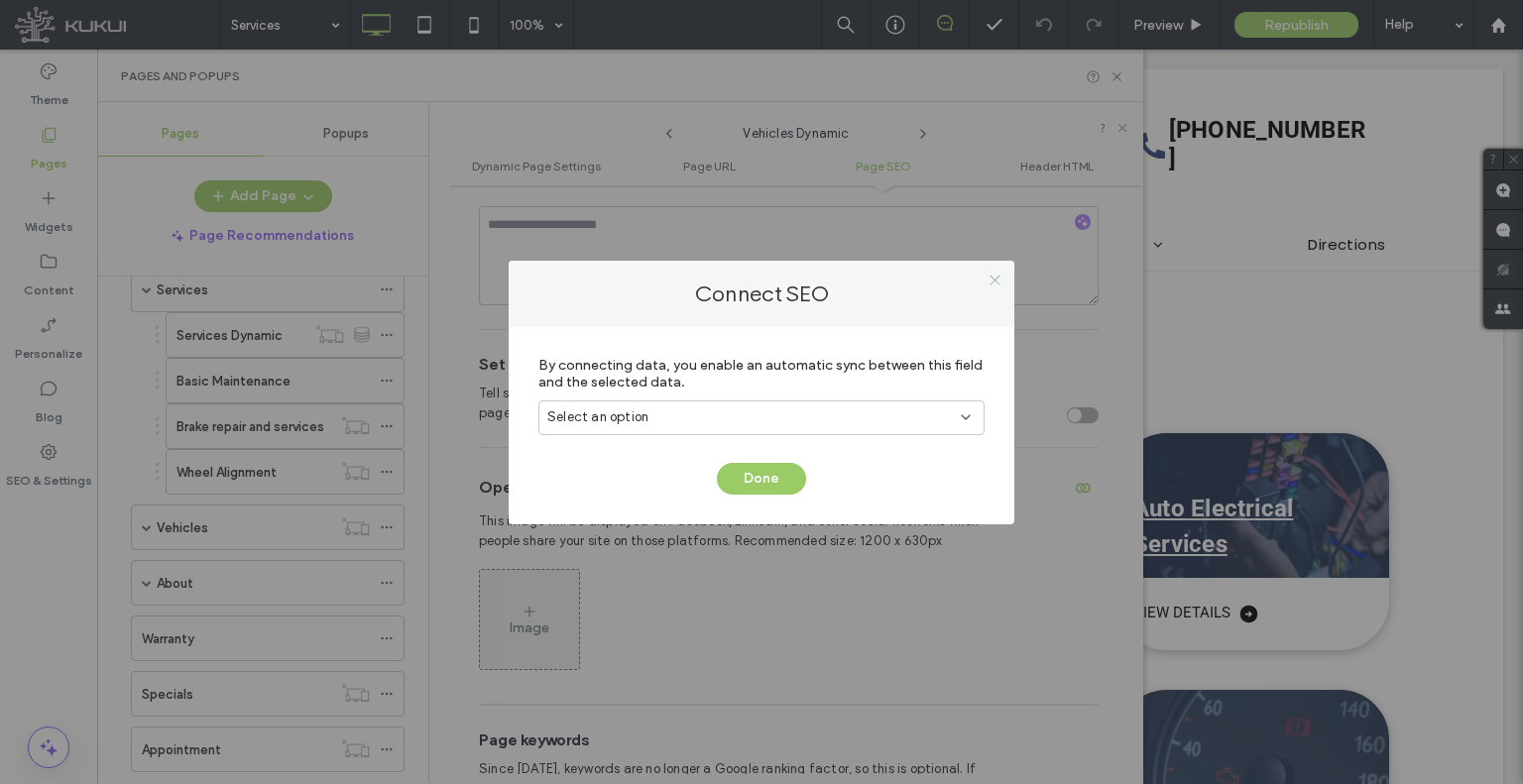 click 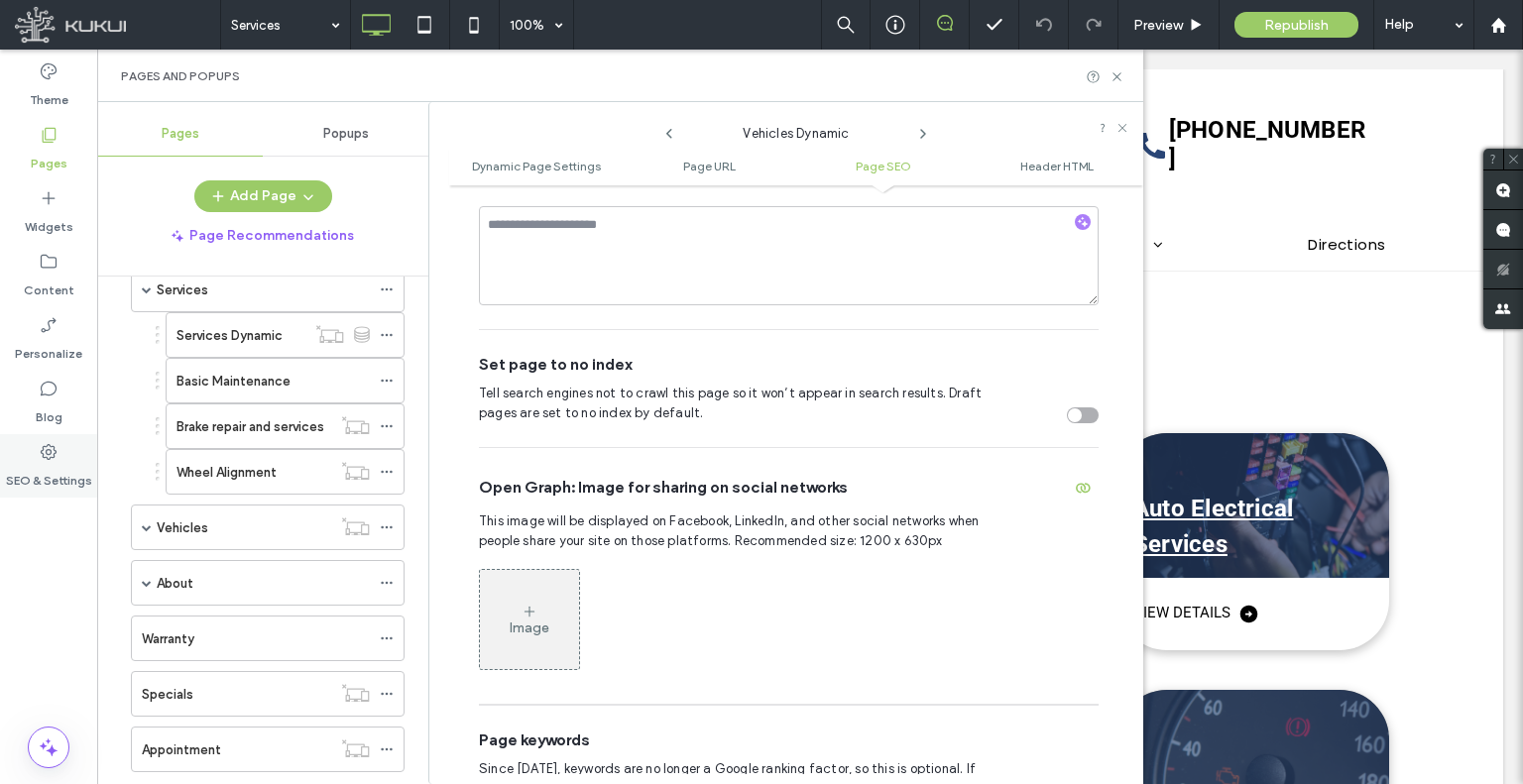 click 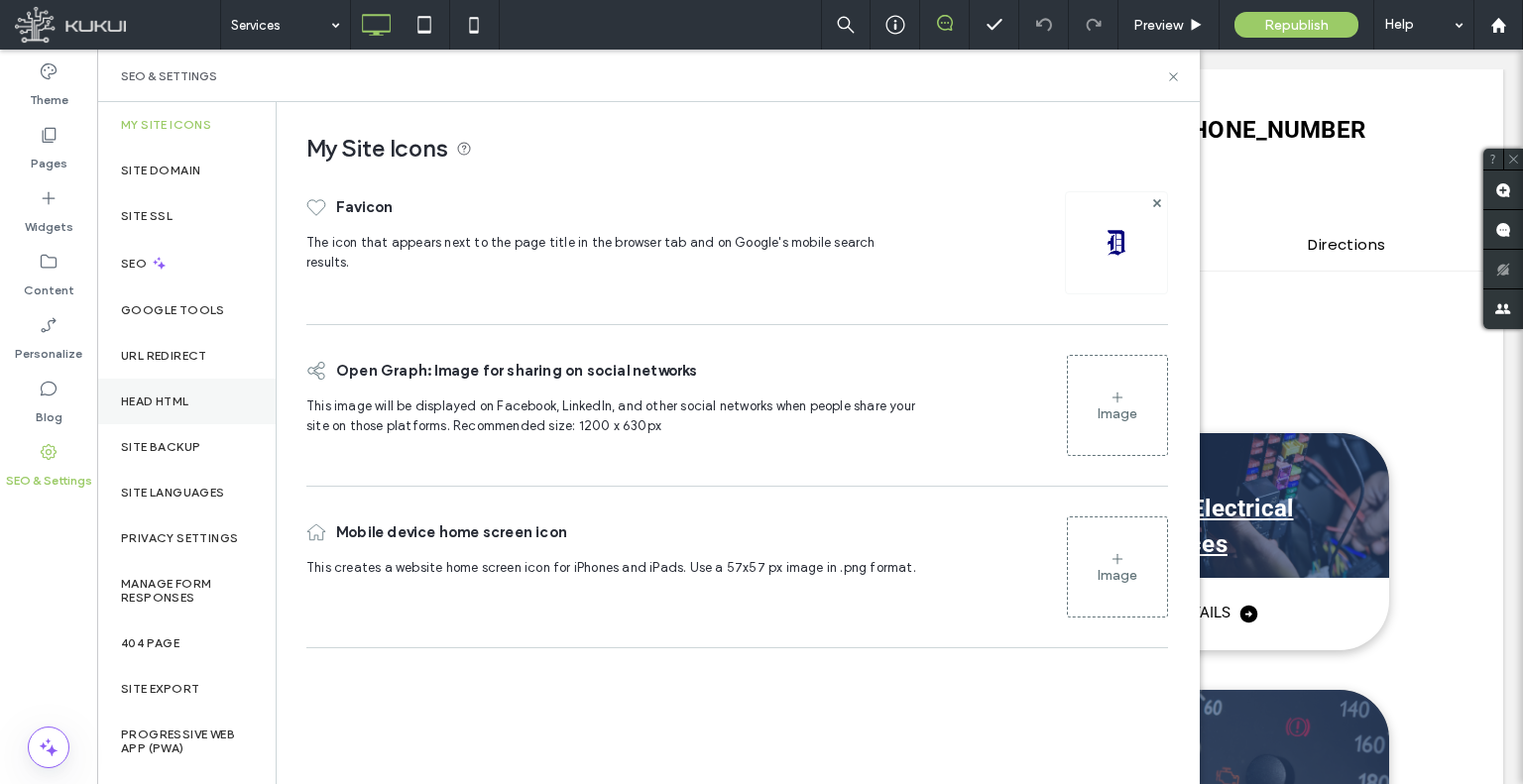 click on "Head HTML" at bounding box center [186, 401] 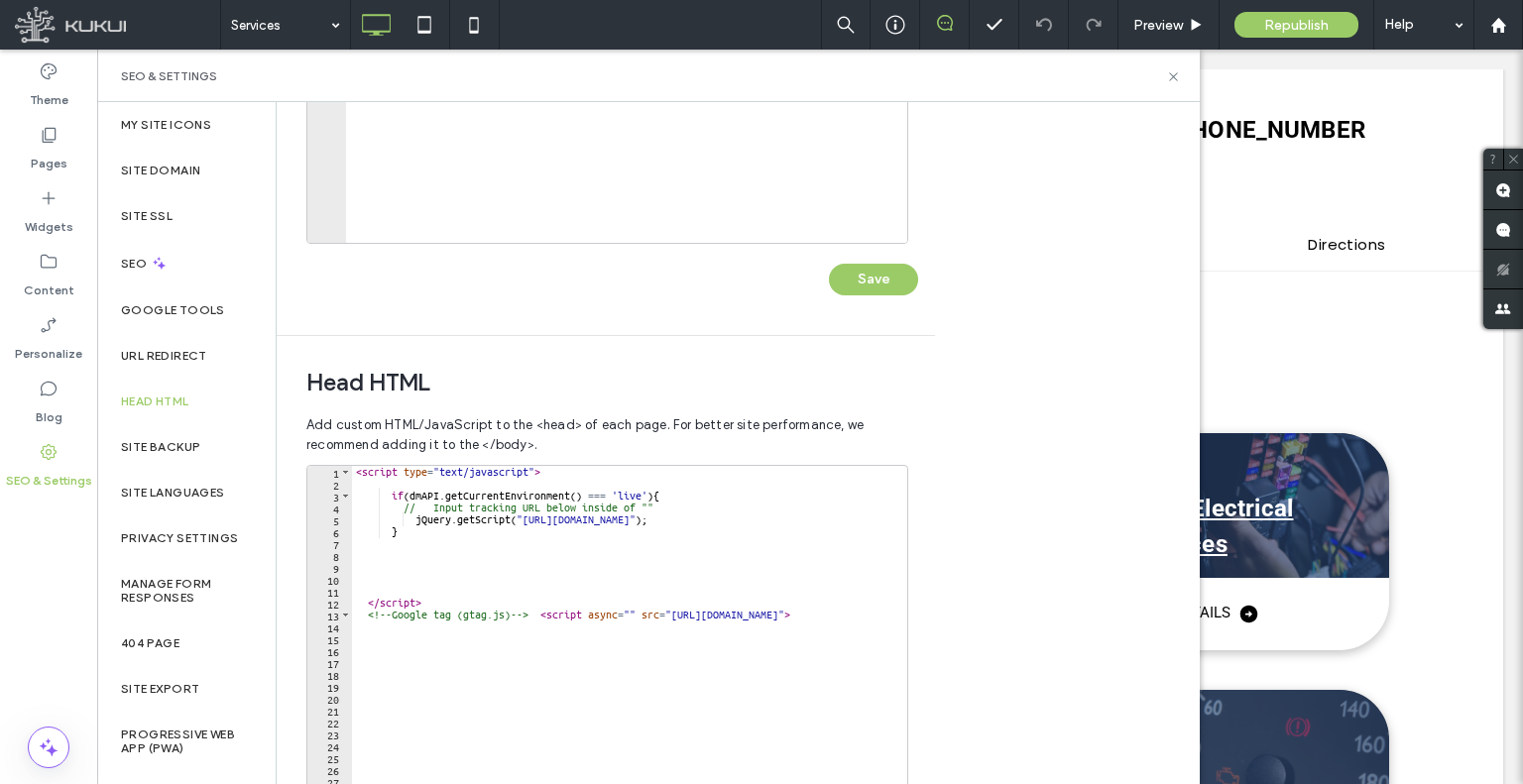 scroll, scrollTop: 573, scrollLeft: 0, axis: vertical 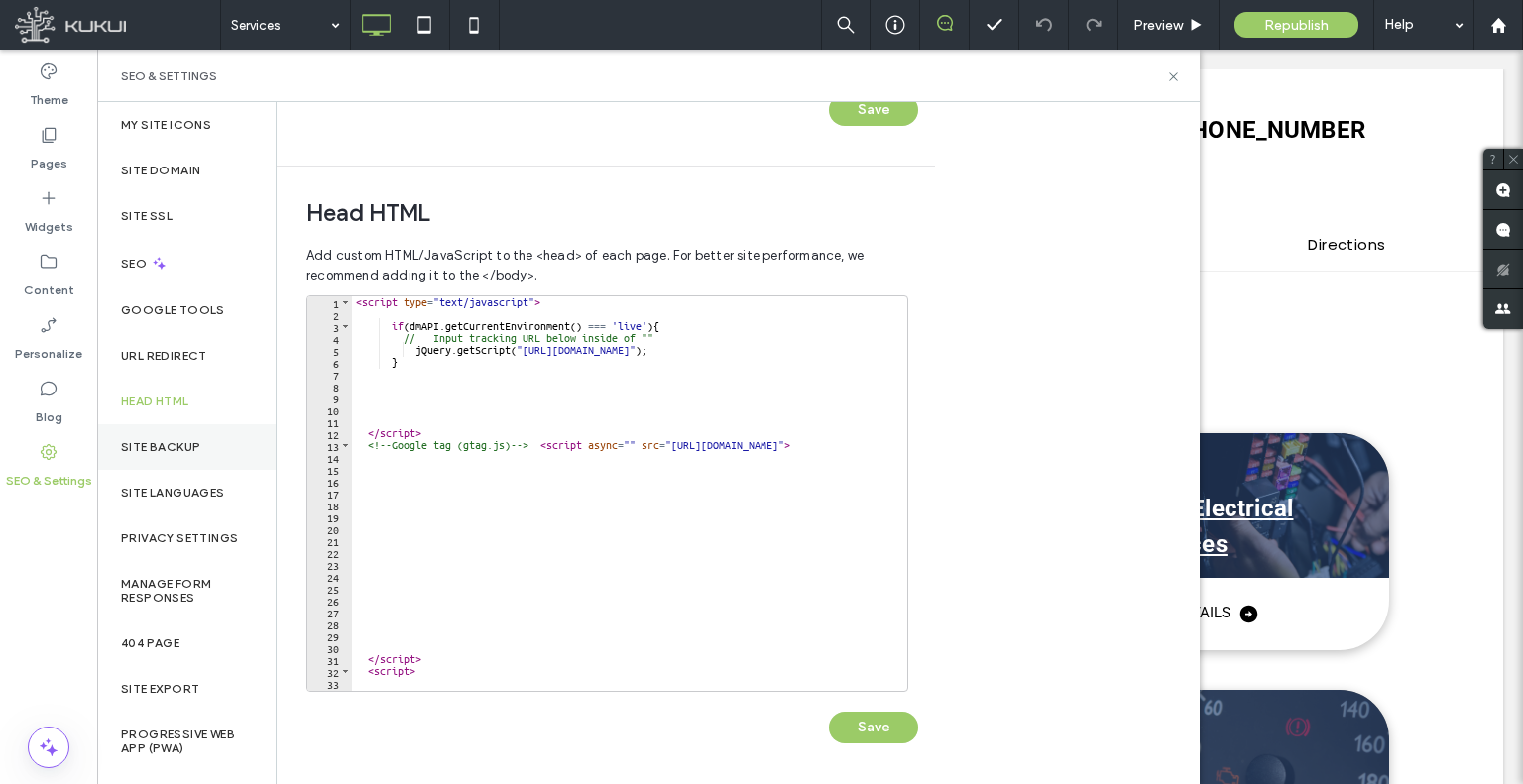 click on "Site Backup" at bounding box center (186, 447) 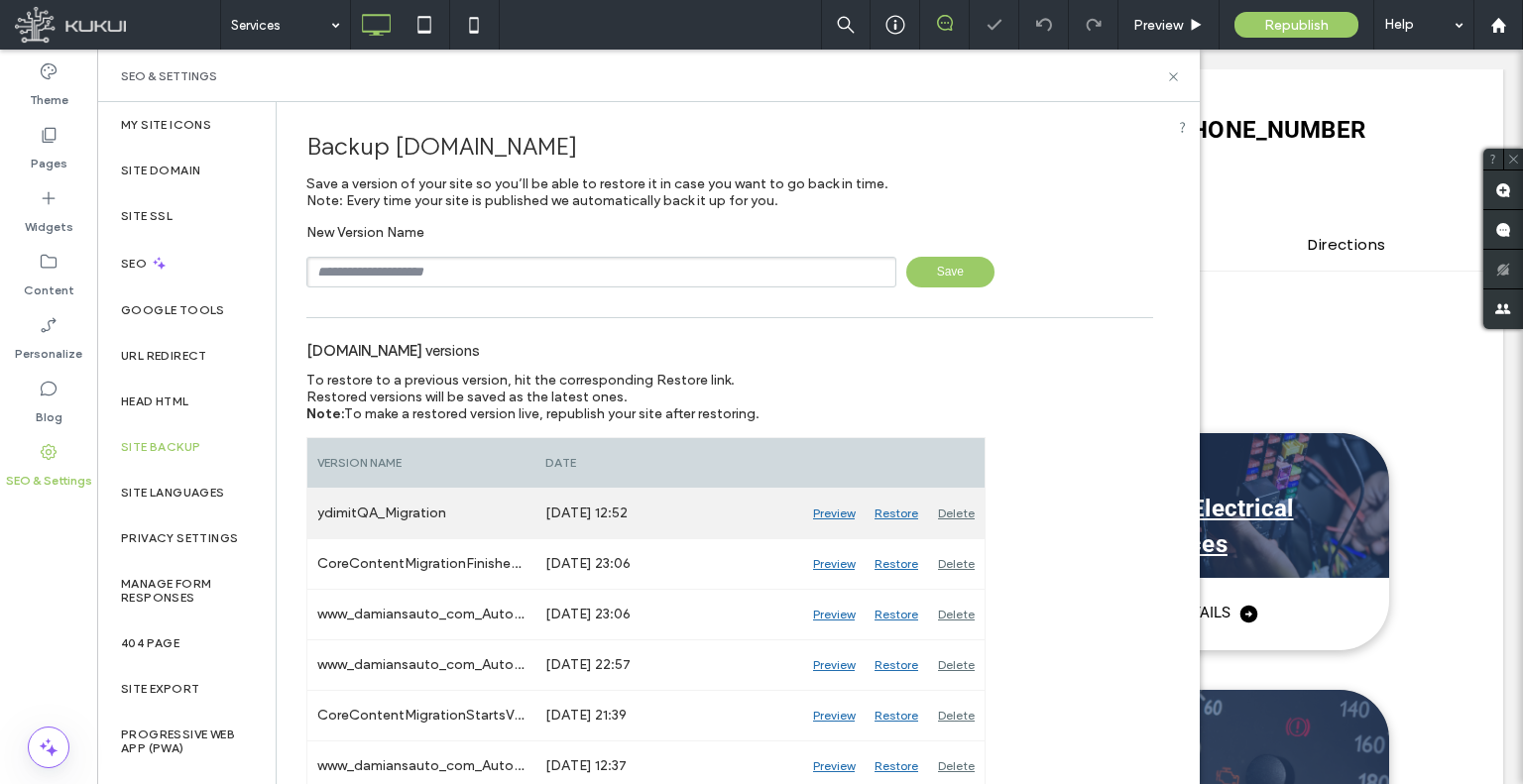 click on "Restore" at bounding box center (896, 513) 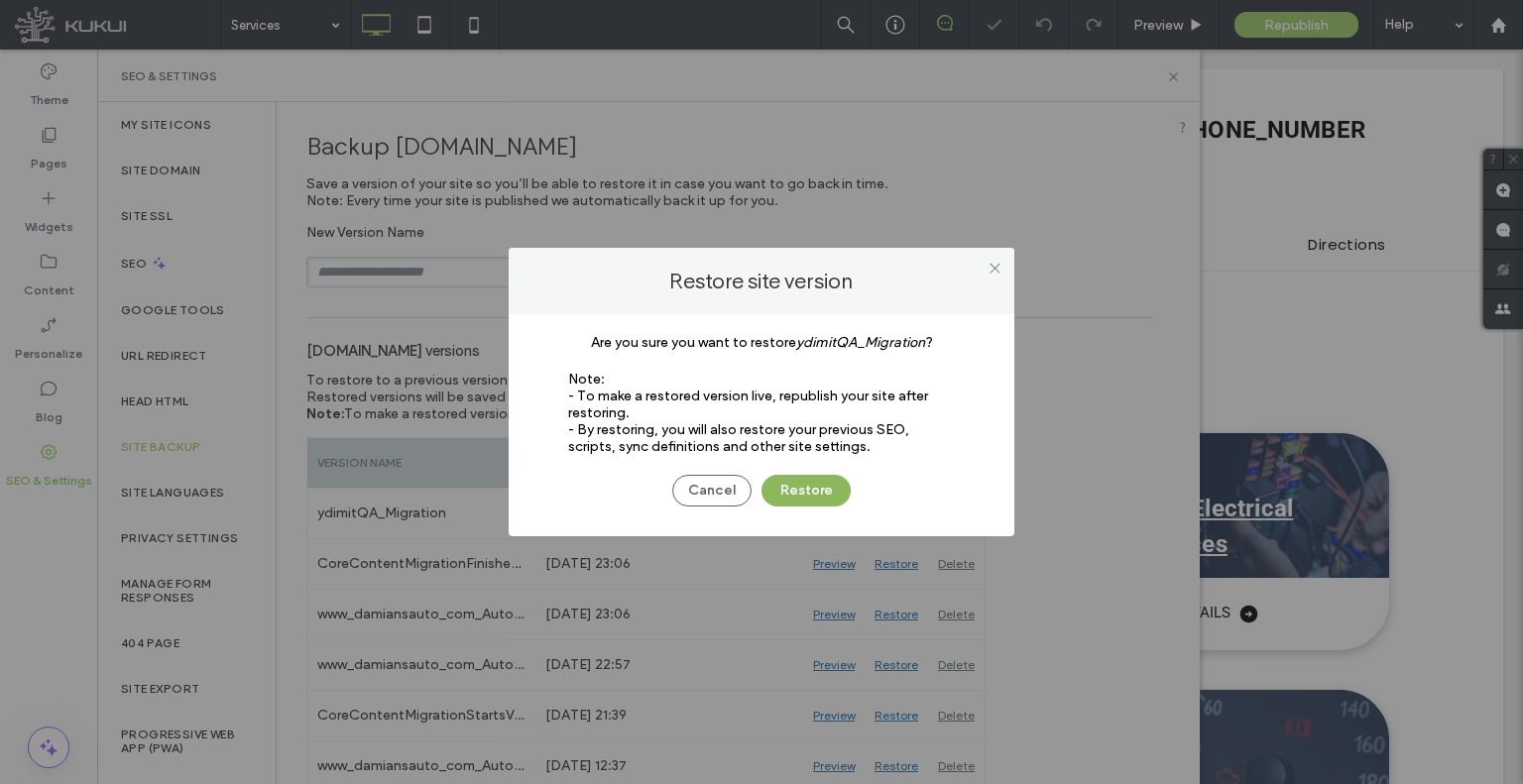 click on "Restore" at bounding box center (806, 491) 